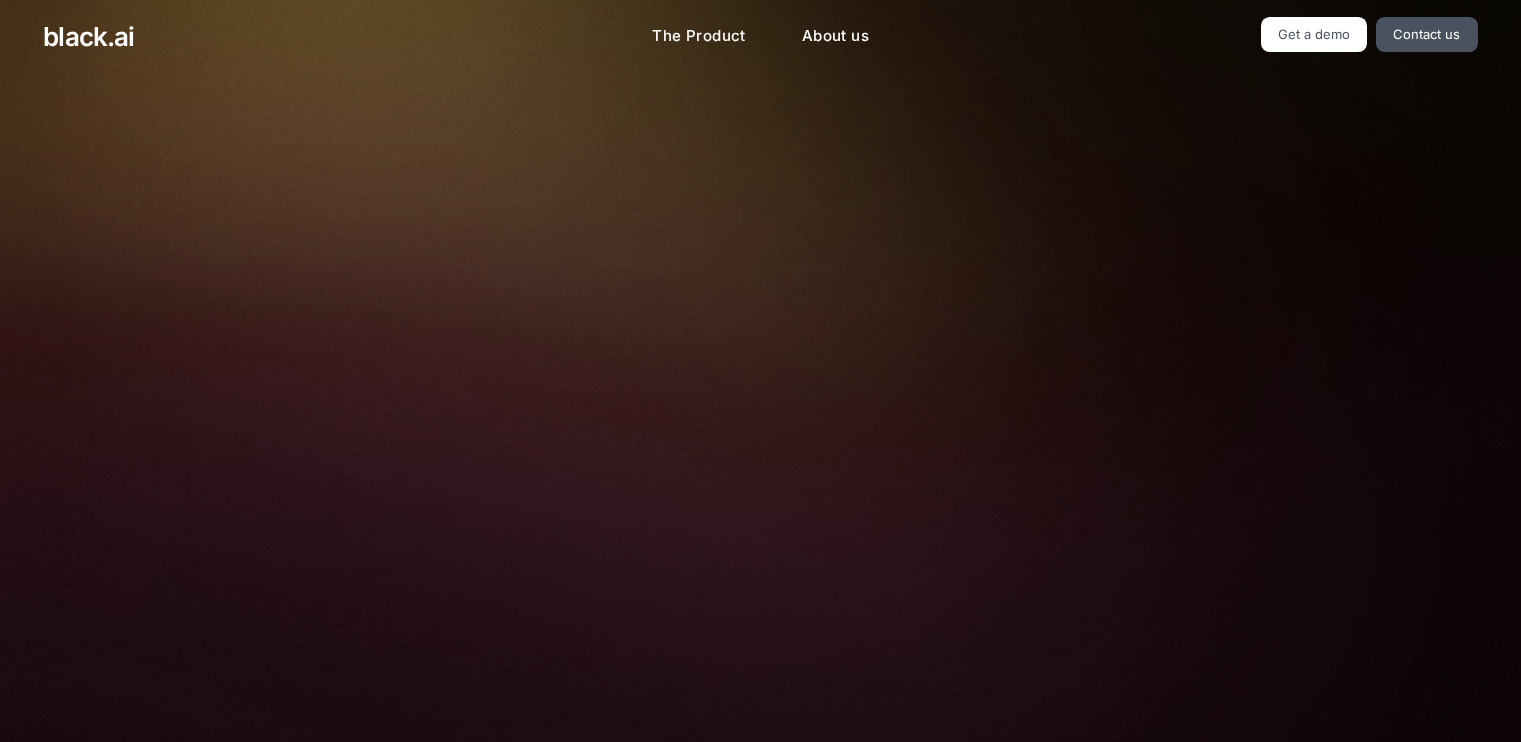 scroll, scrollTop: 0, scrollLeft: 0, axis: both 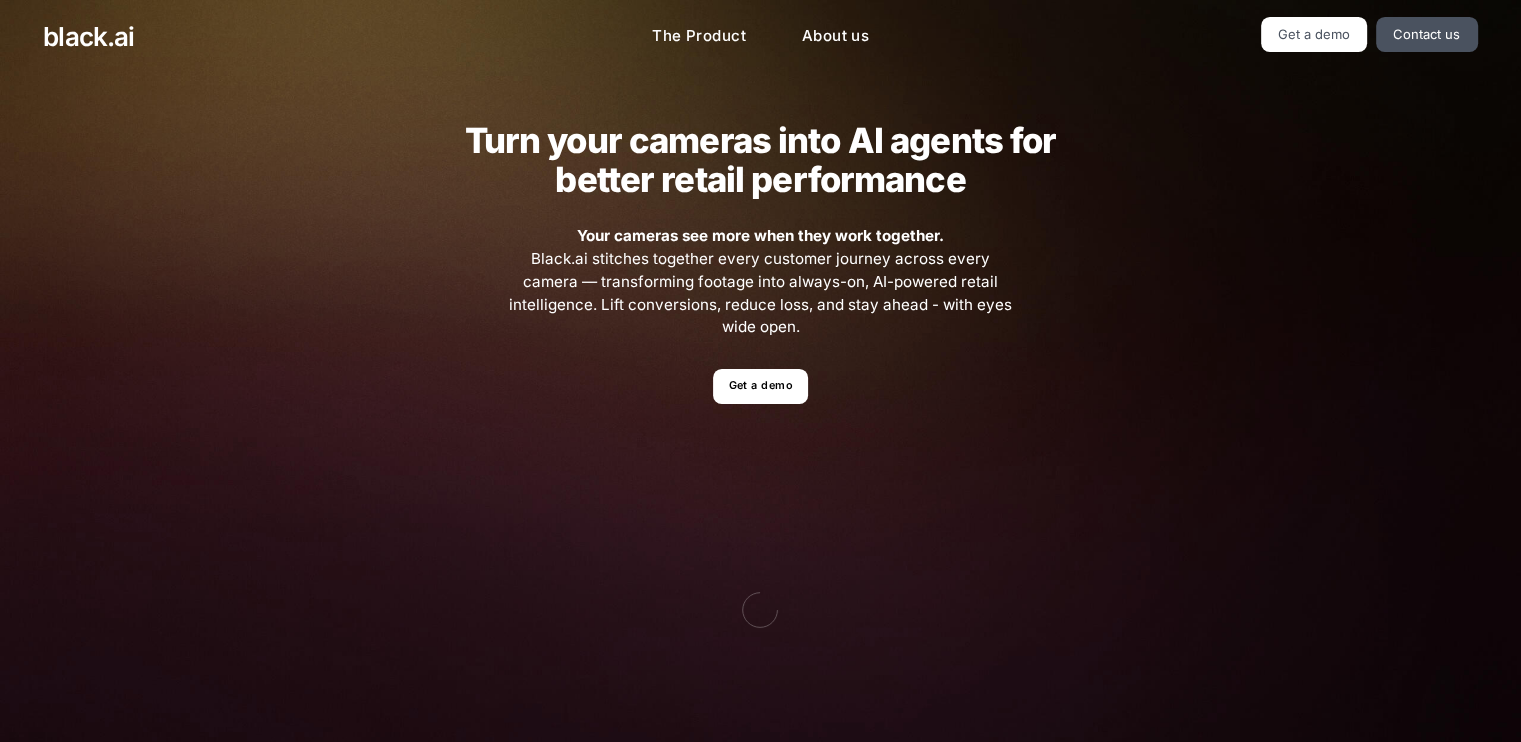 click on "Turn your cameras into AI agents for better retail performance Your cameras see more when they work together.  Black.ai stitches together every customer journey across every camera — transforming footage into always-on, AI-powered retail intelligence. Lift conversions, reduce loss, and stay ahead - with eyes wide open. Get a demo" at bounding box center [760, 449] 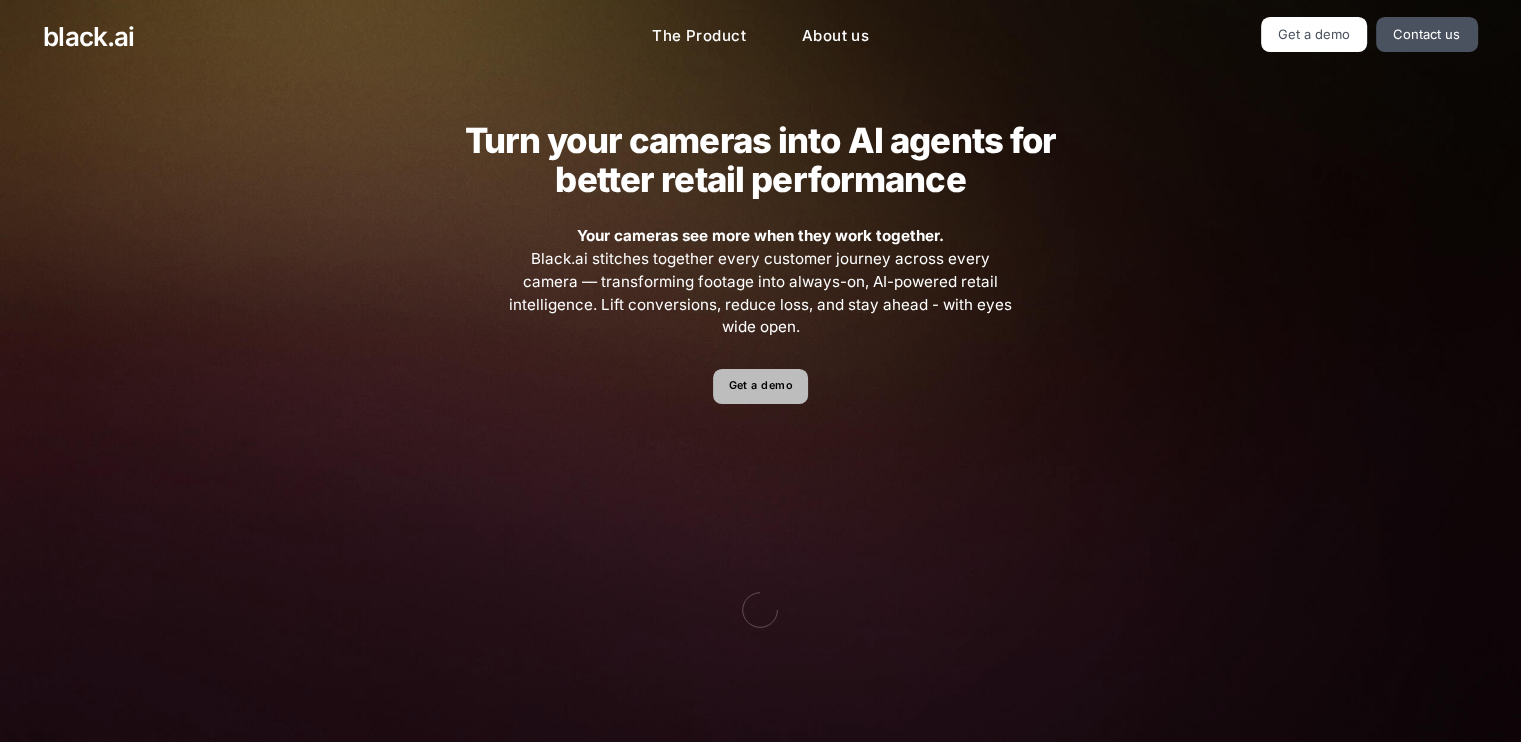 click on "Get a demo" at bounding box center [760, 386] 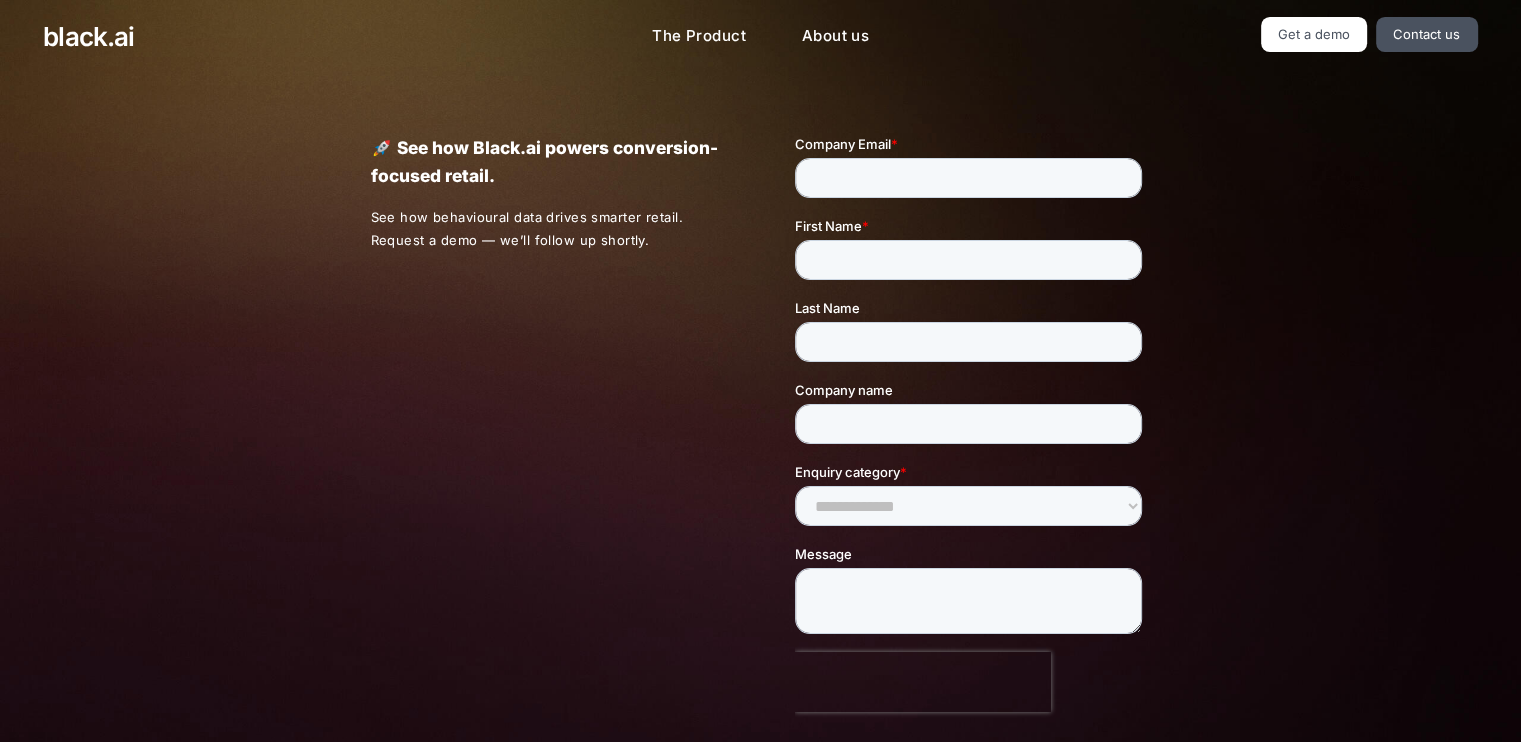 scroll, scrollTop: 0, scrollLeft: 0, axis: both 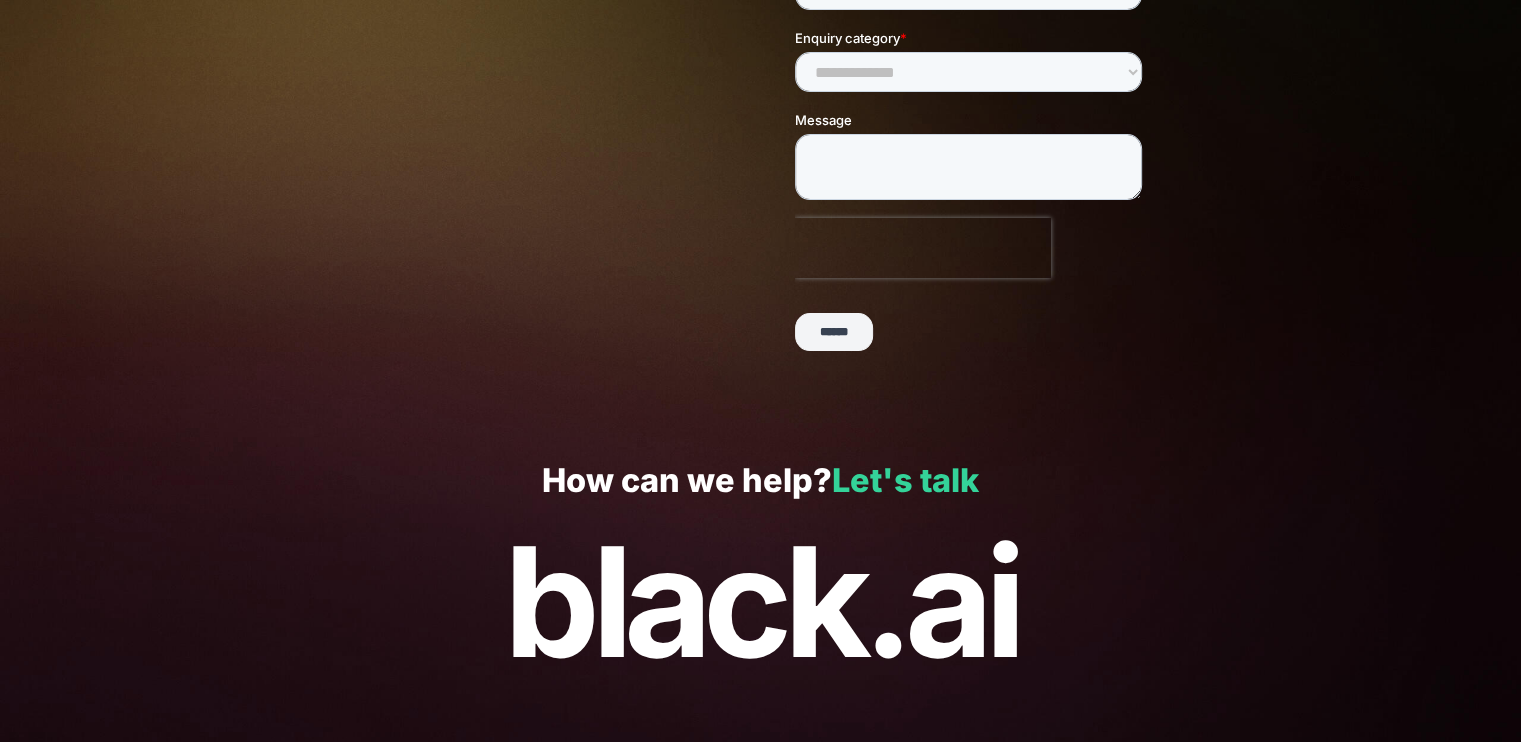 click on "Let's talk" at bounding box center (905, 480) 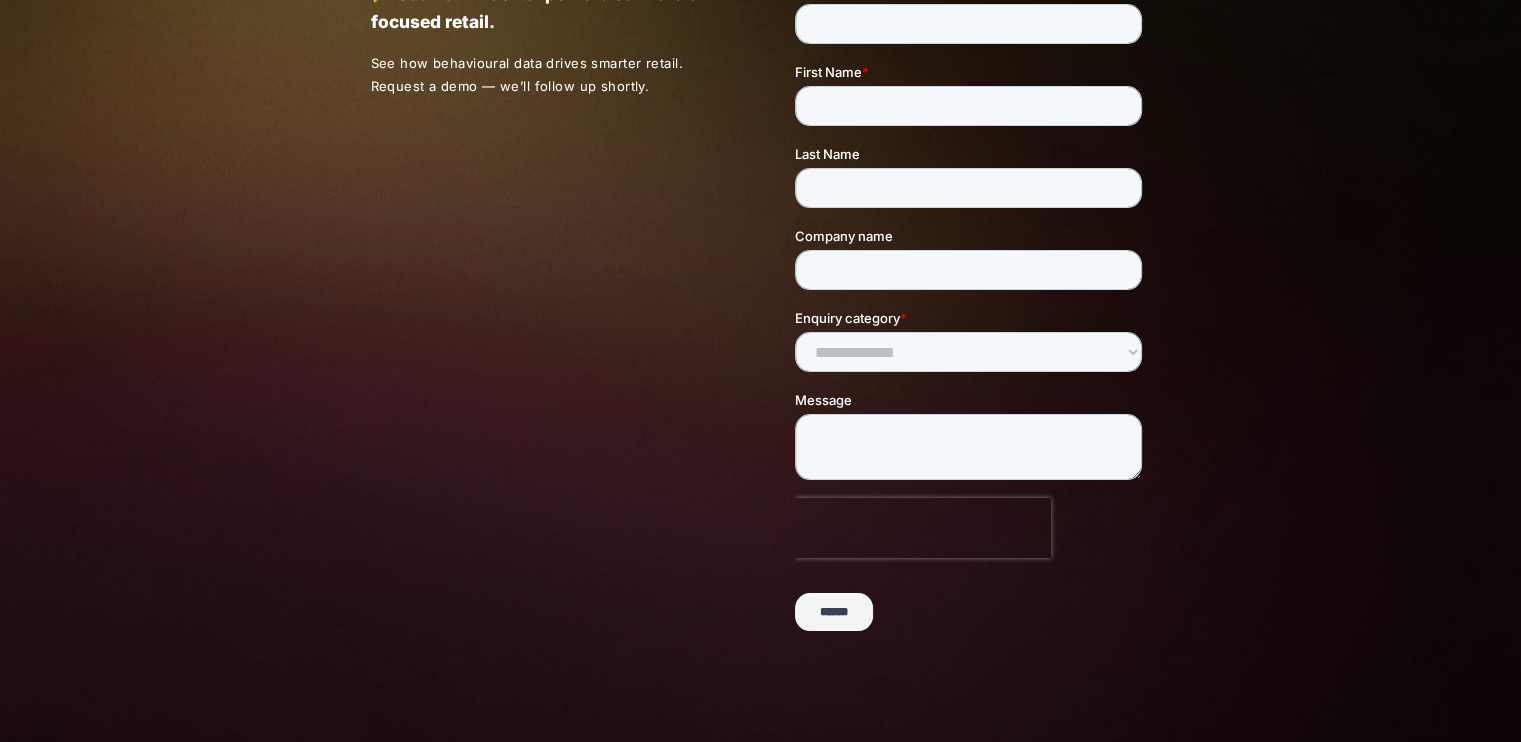 scroll, scrollTop: 0, scrollLeft: 0, axis: both 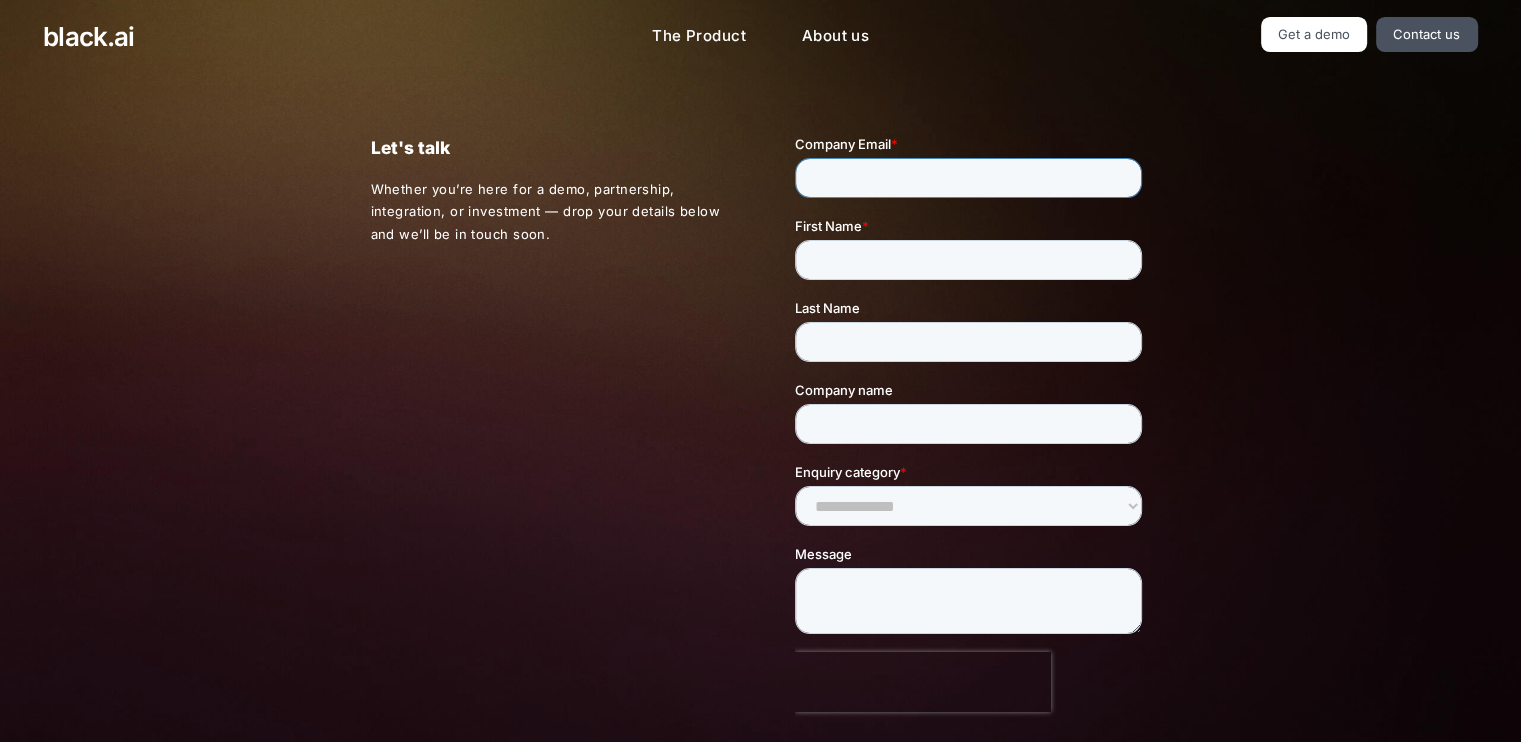 click on "Company Email *" at bounding box center (968, 178) 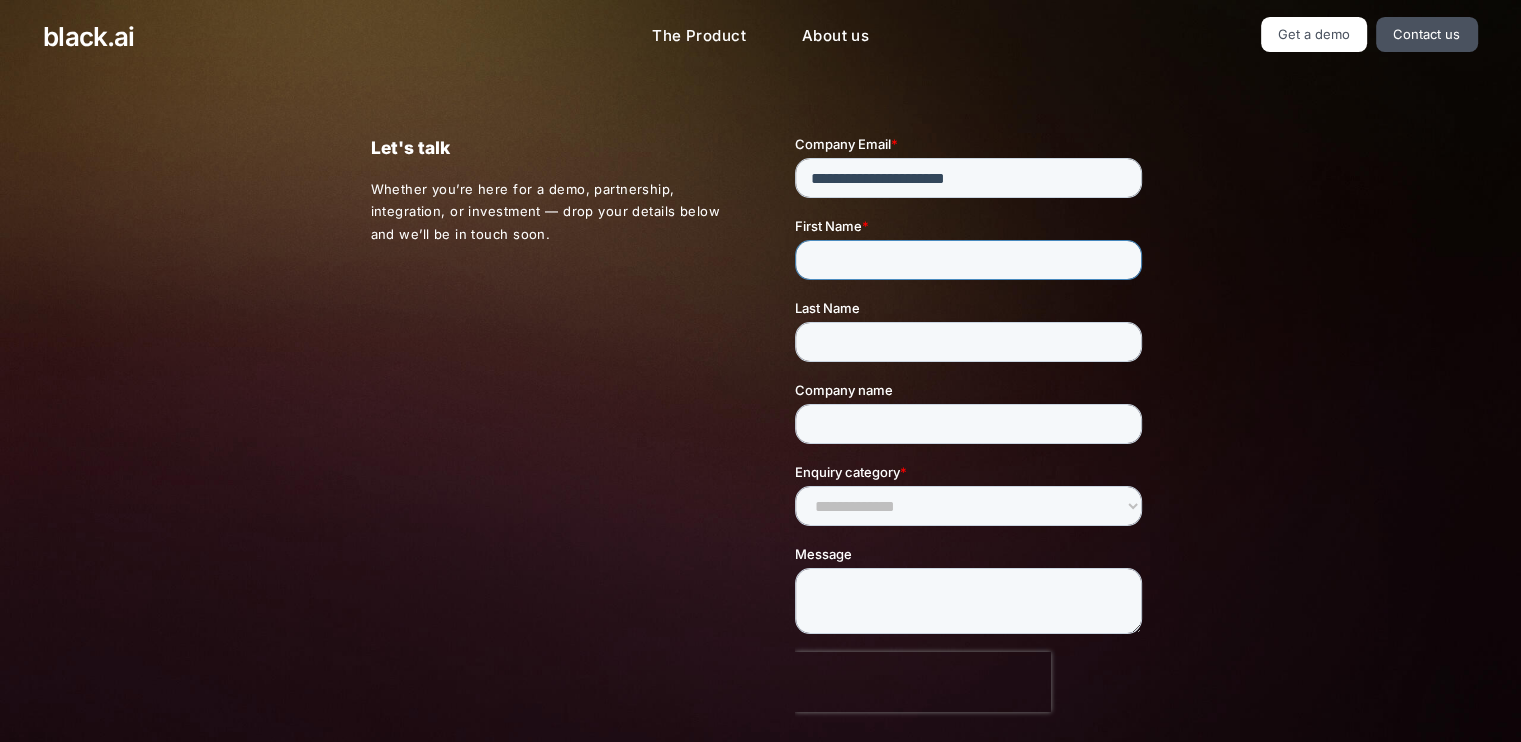 type on "*********" 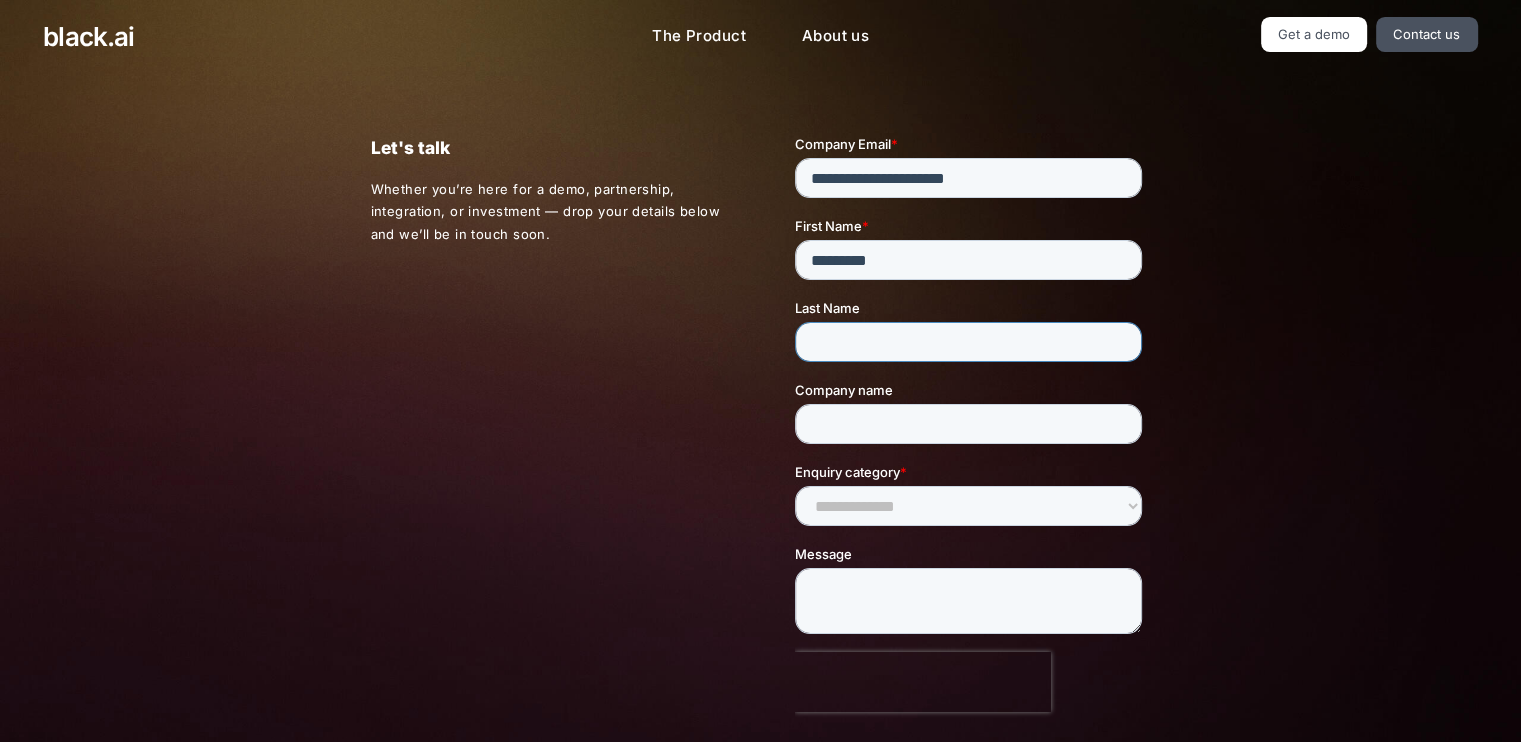 type on "*********" 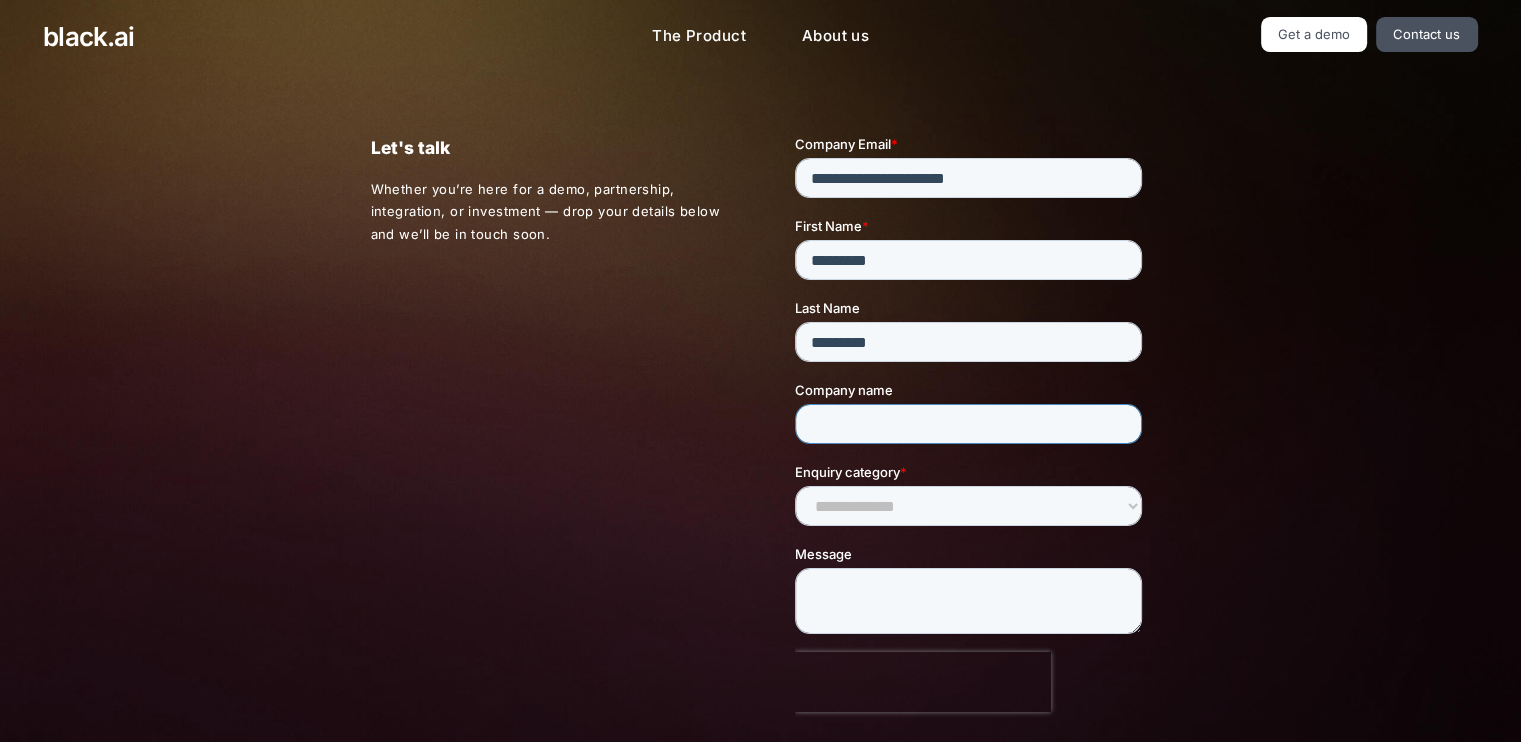 click on "Company name" at bounding box center [968, 424] 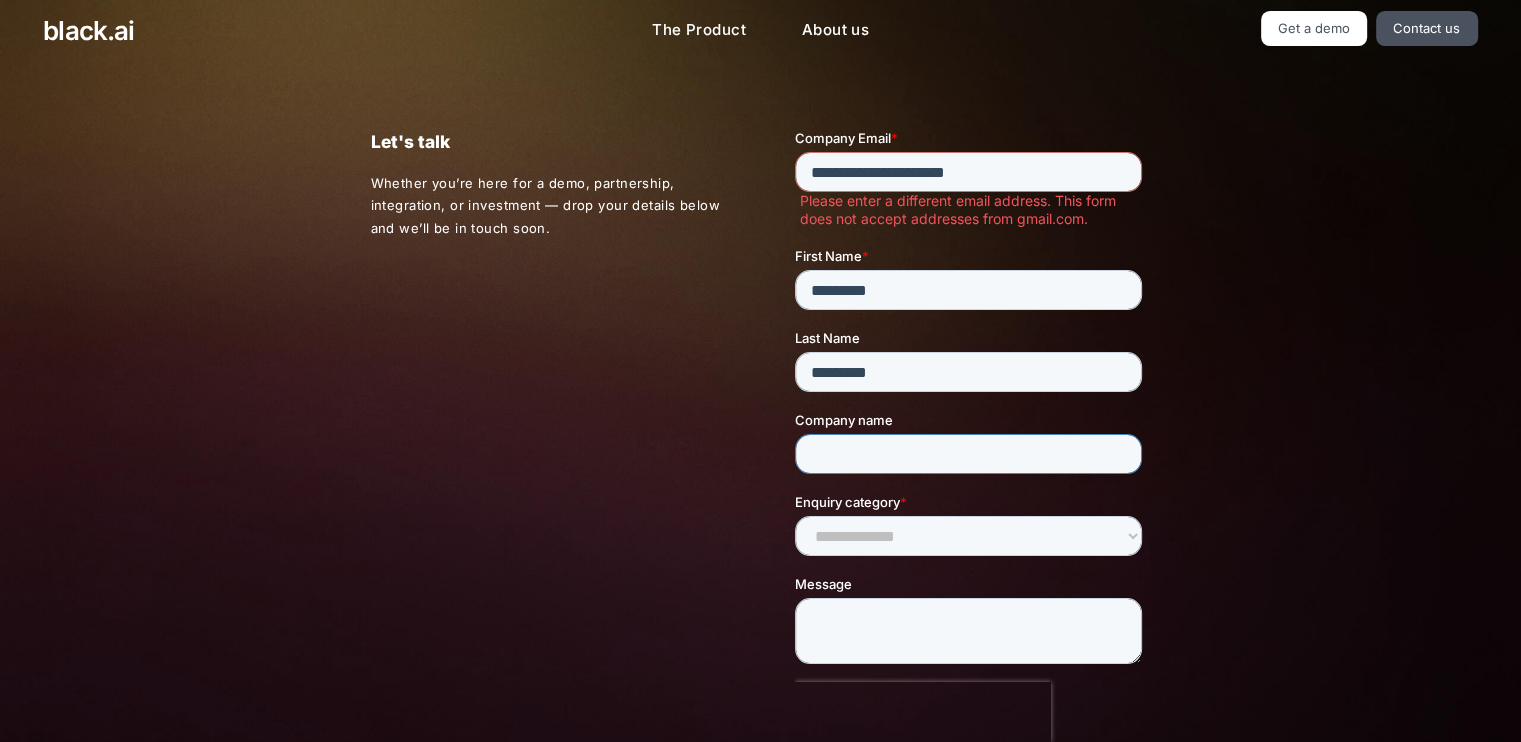 scroll, scrollTop: 0, scrollLeft: 0, axis: both 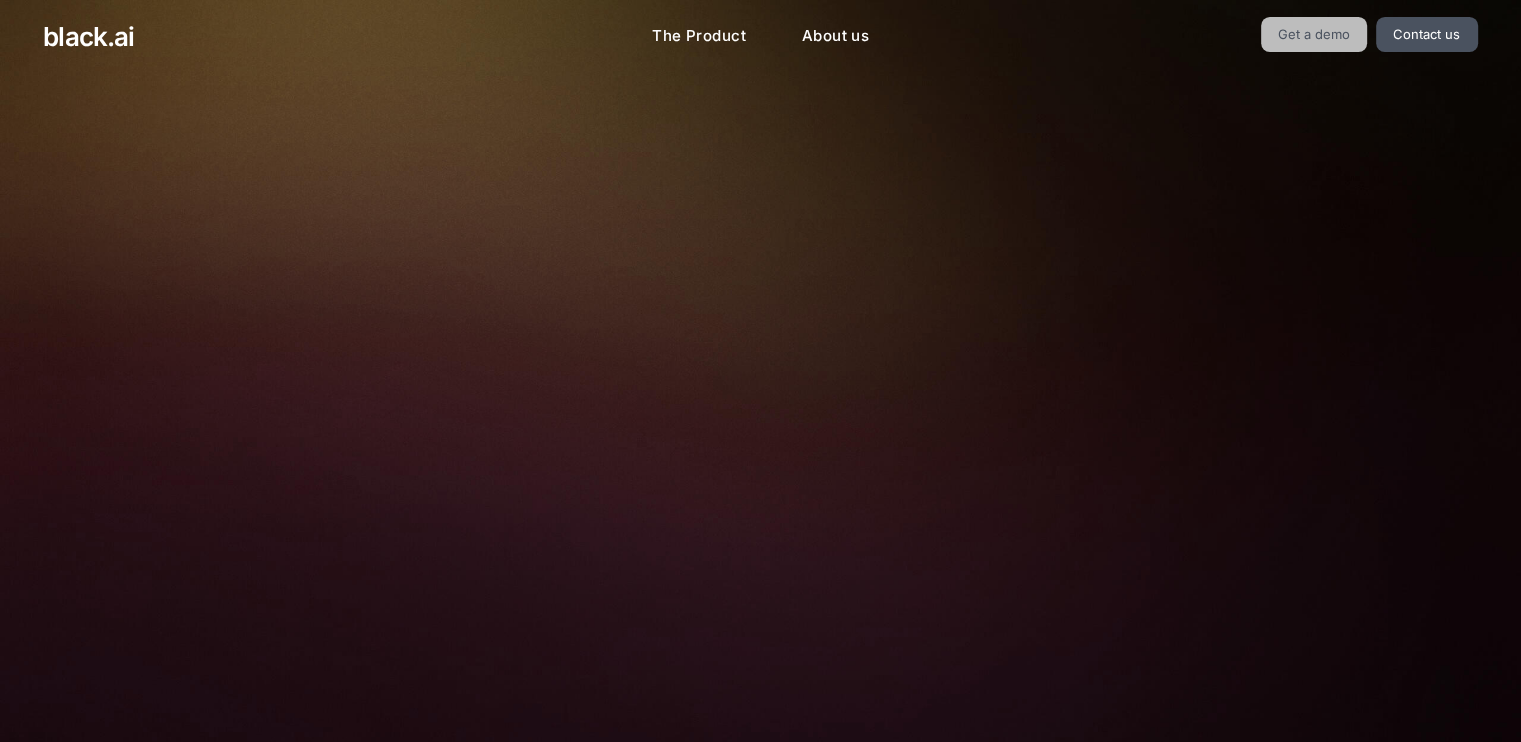 click on "Get a demo" at bounding box center (1314, 34) 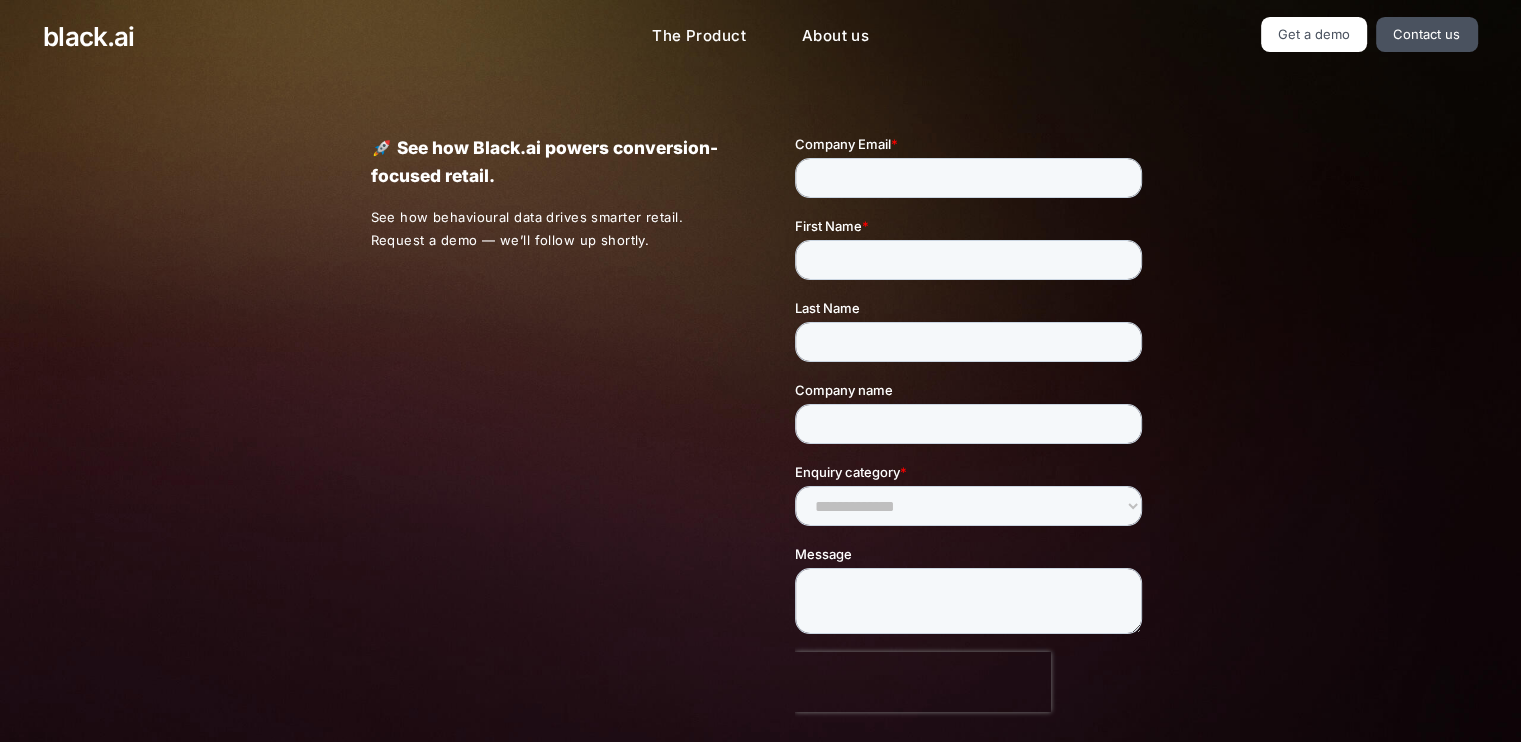 scroll, scrollTop: 0, scrollLeft: 0, axis: both 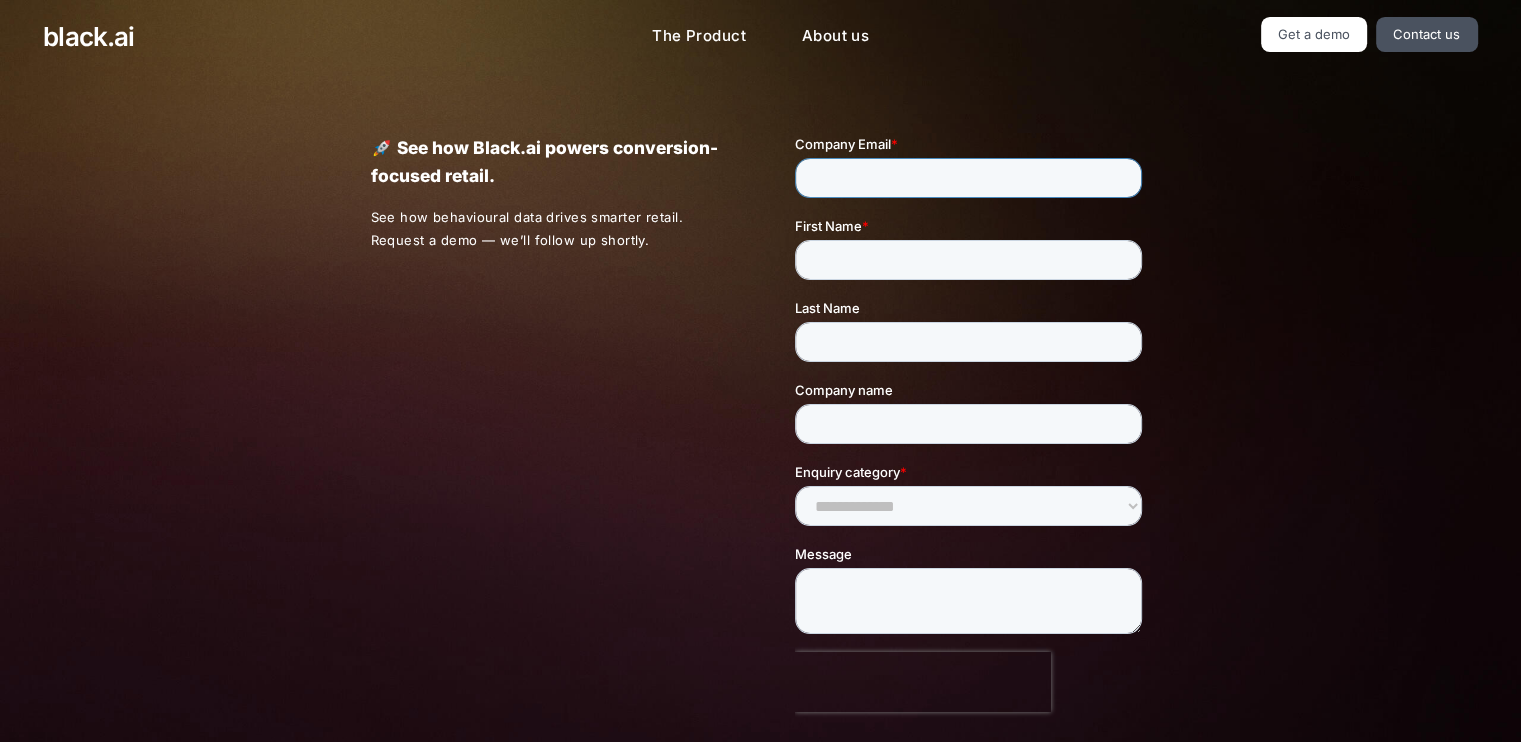 click on "Company Email *" at bounding box center (968, 178) 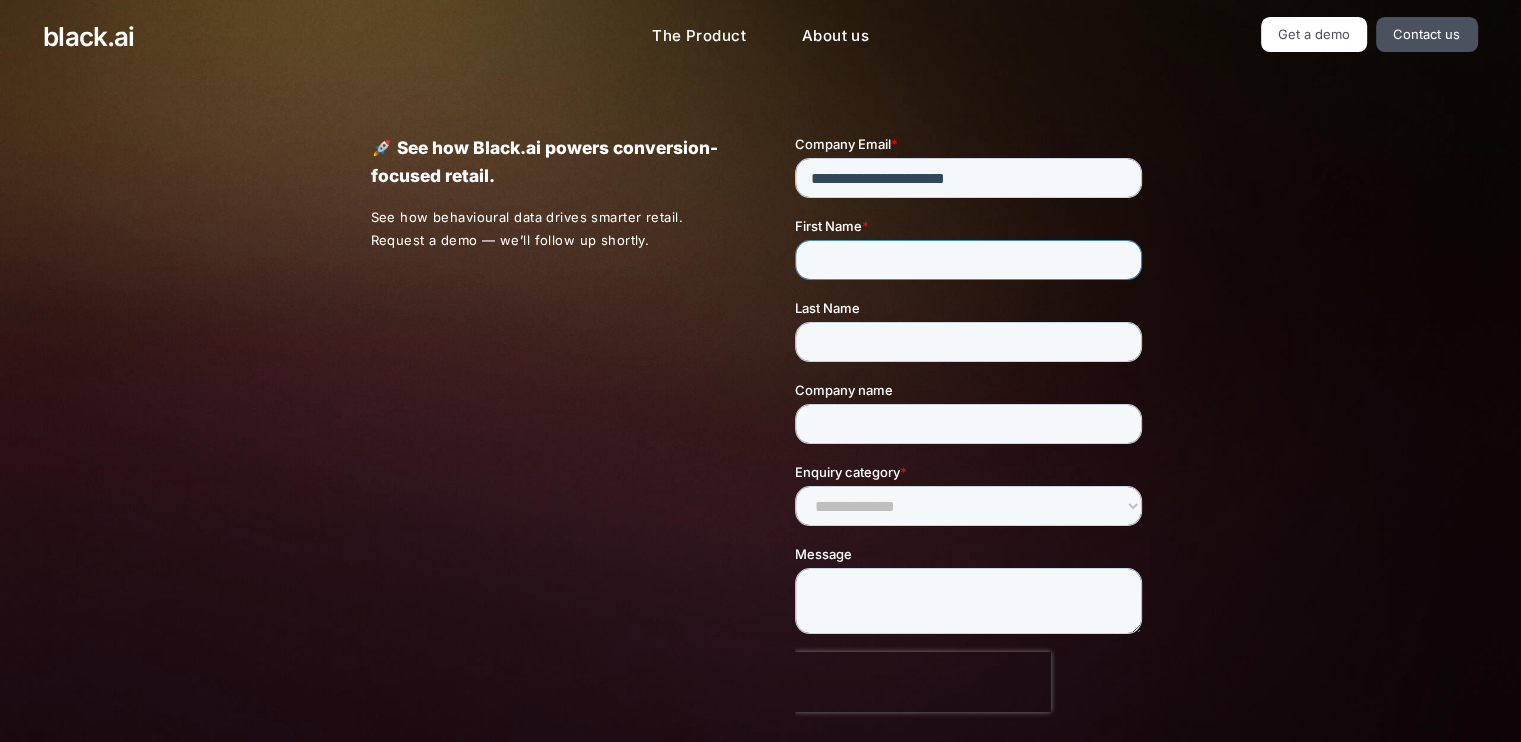 type on "*********" 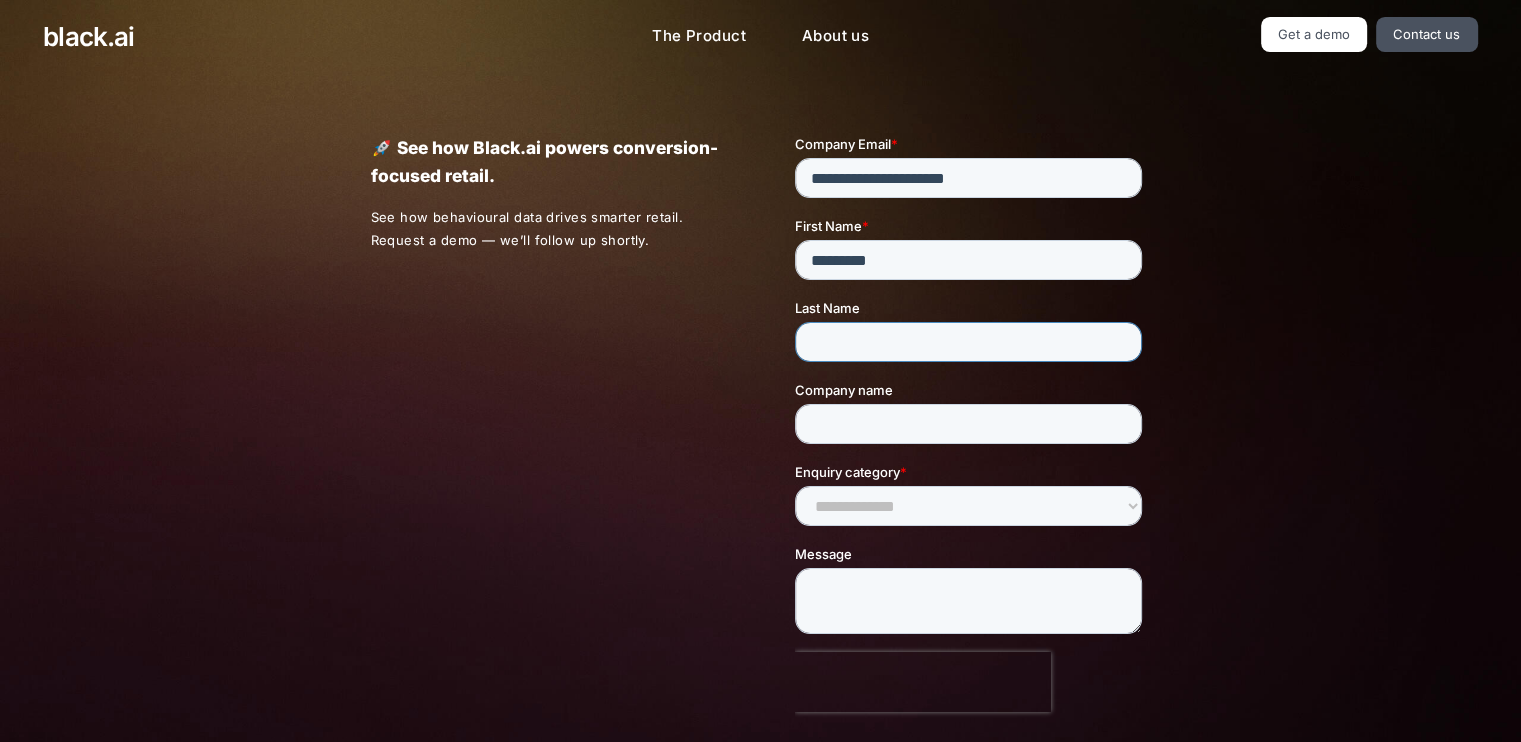 type on "*********" 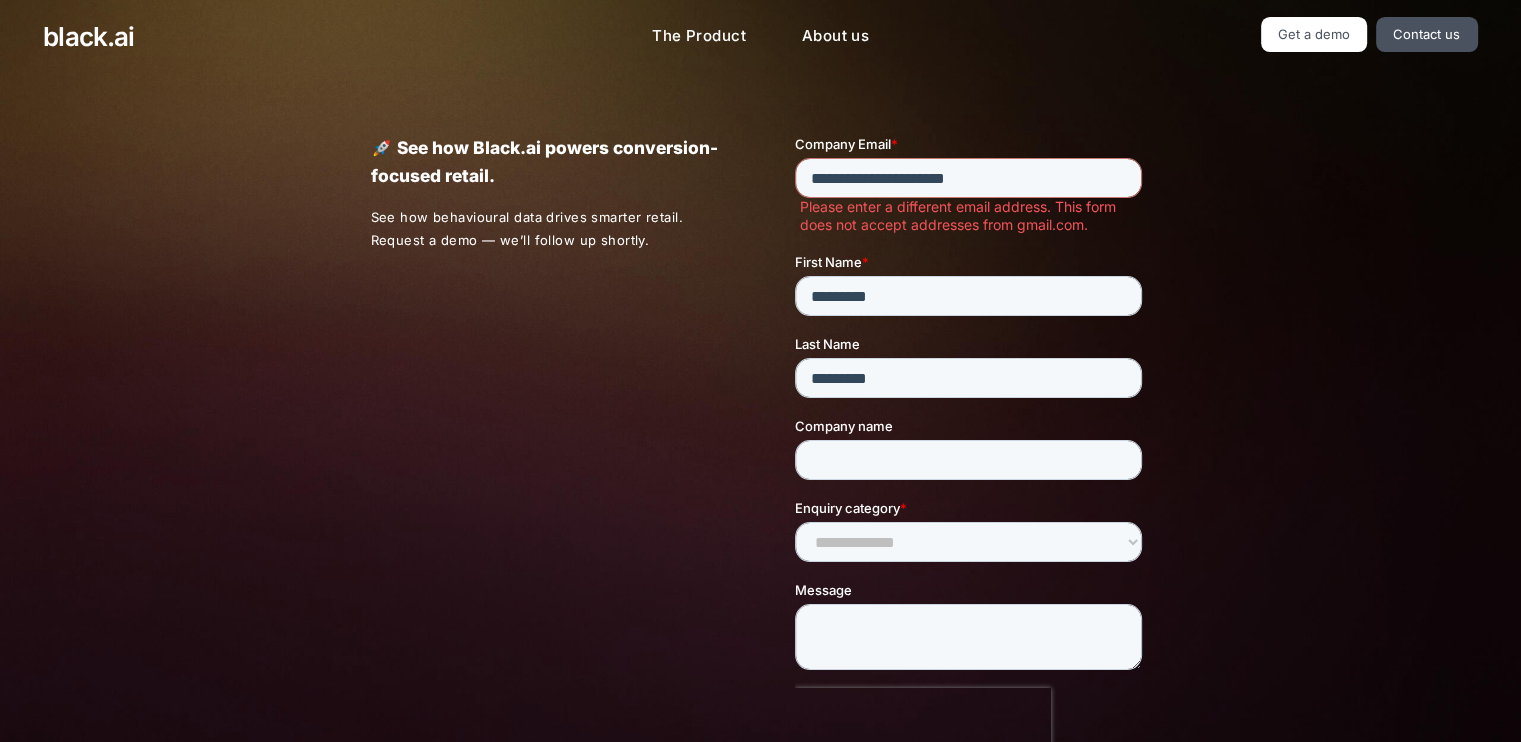 click on "Company name" at bounding box center [972, 426] 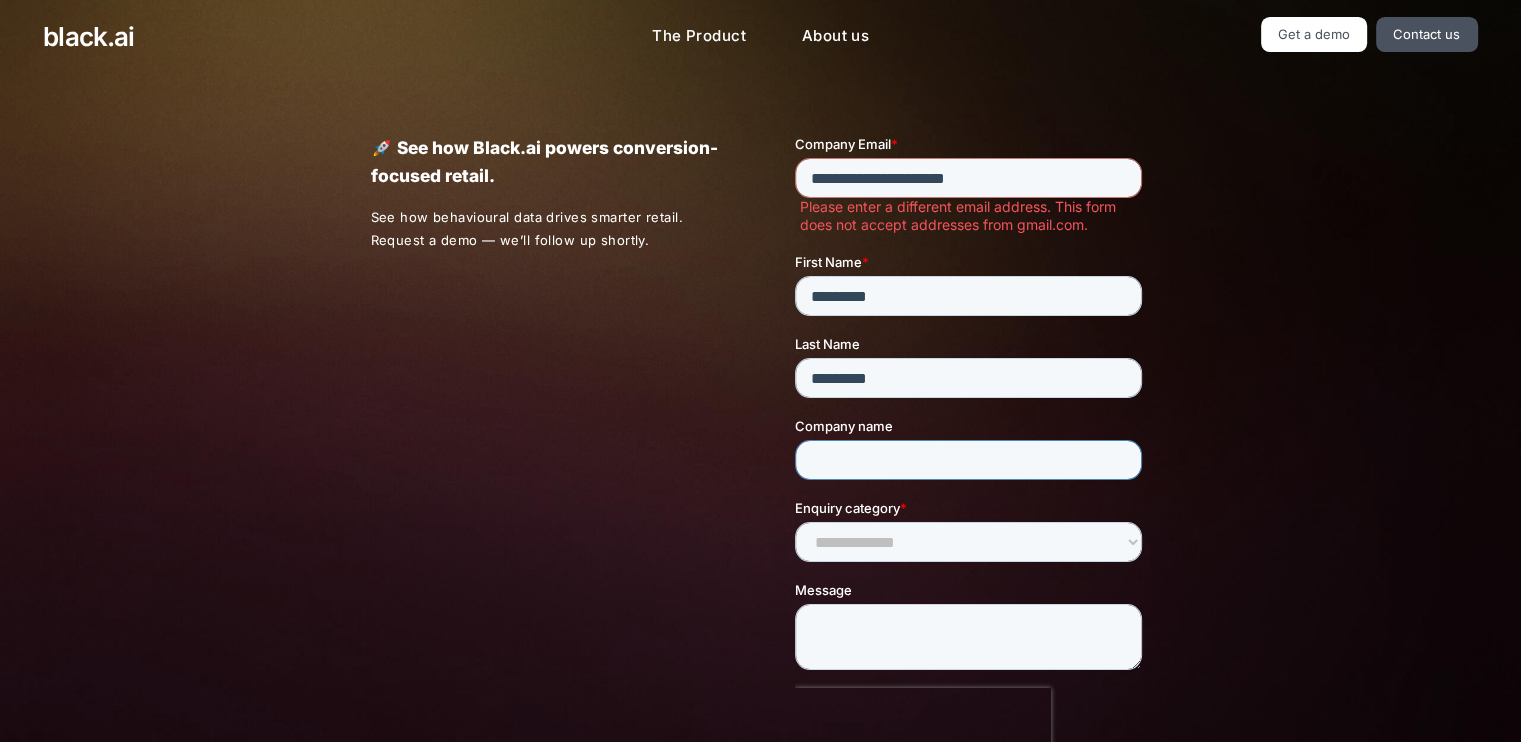 click on "Company name" at bounding box center (968, 460) 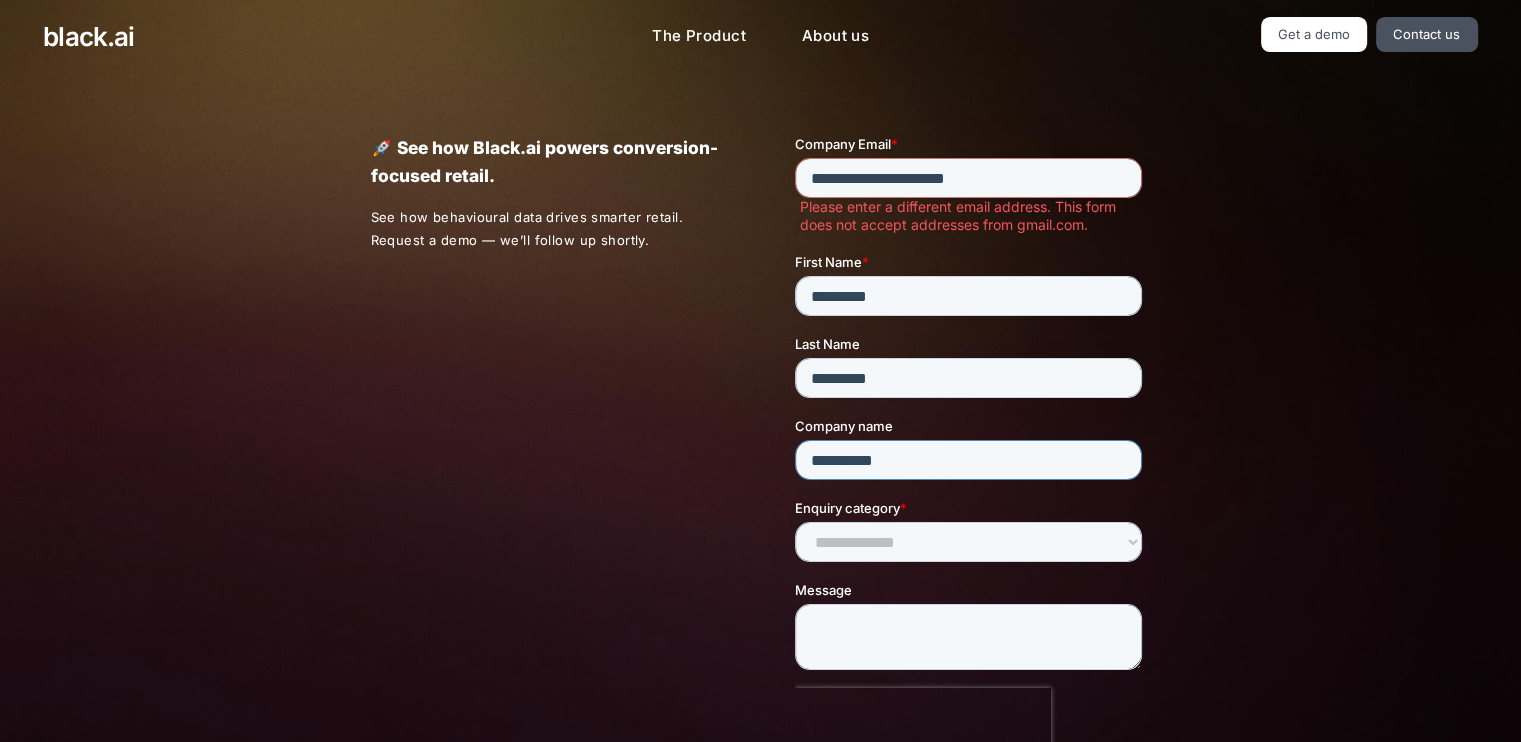 type on "**********" 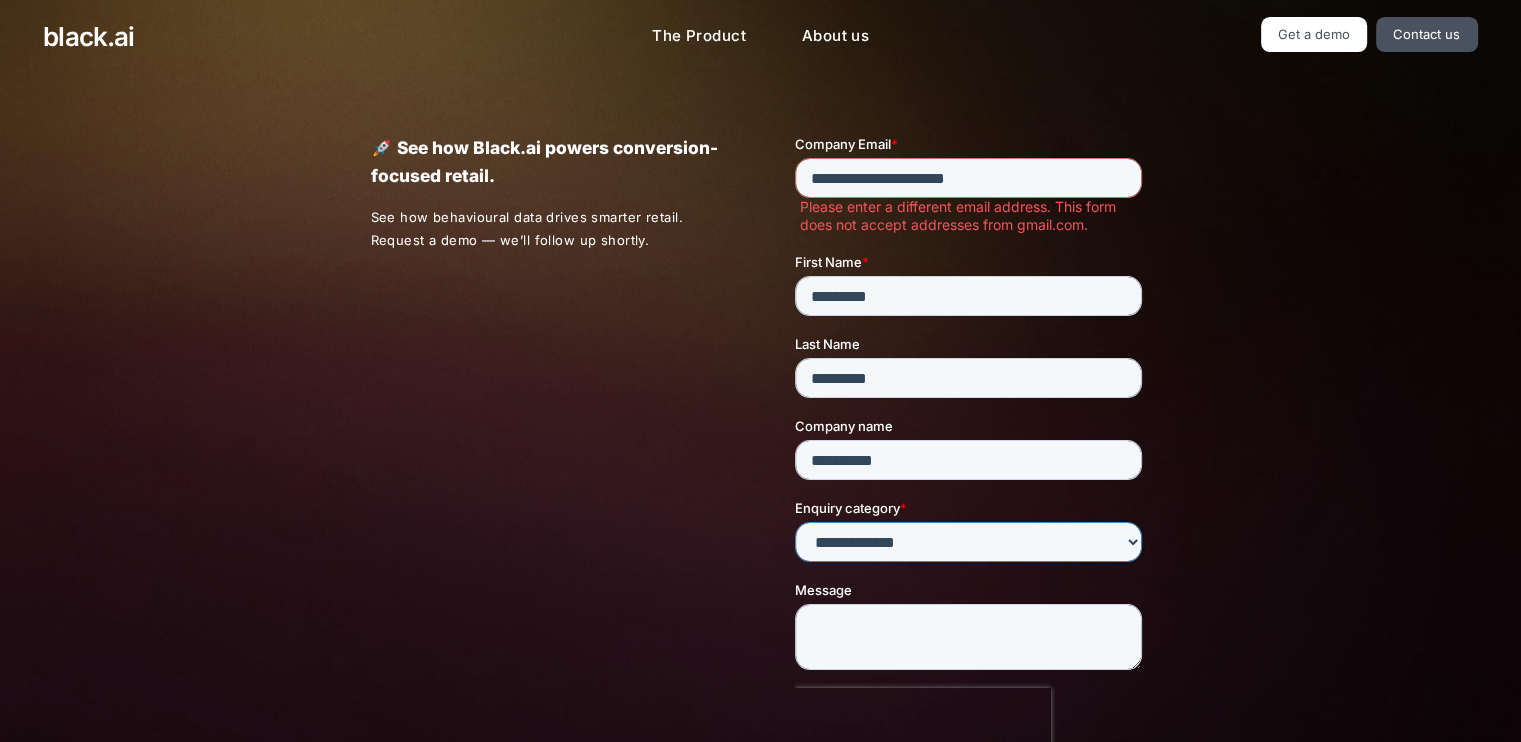 click on "**********" at bounding box center (968, 542) 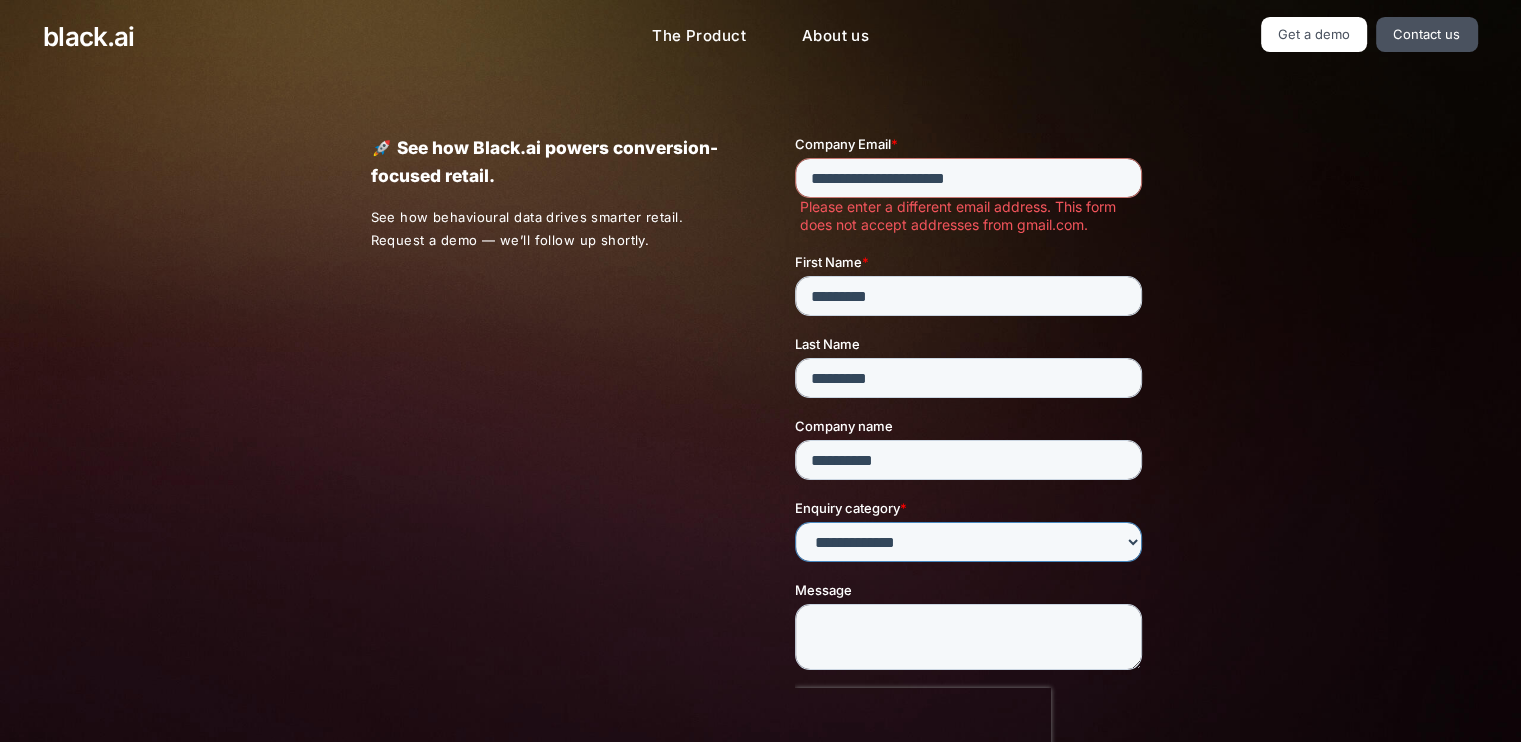 select on "****" 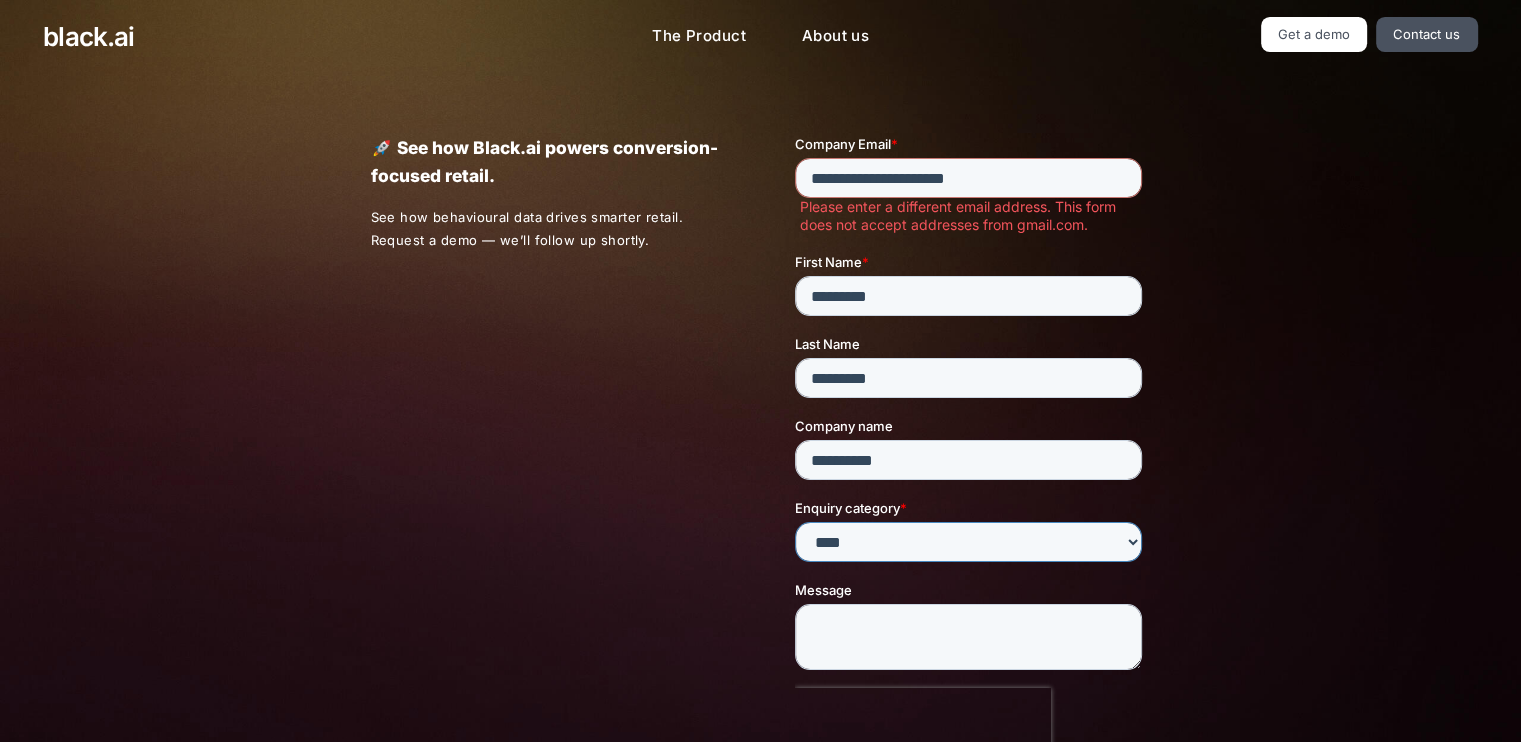 click on "**********" at bounding box center (968, 542) 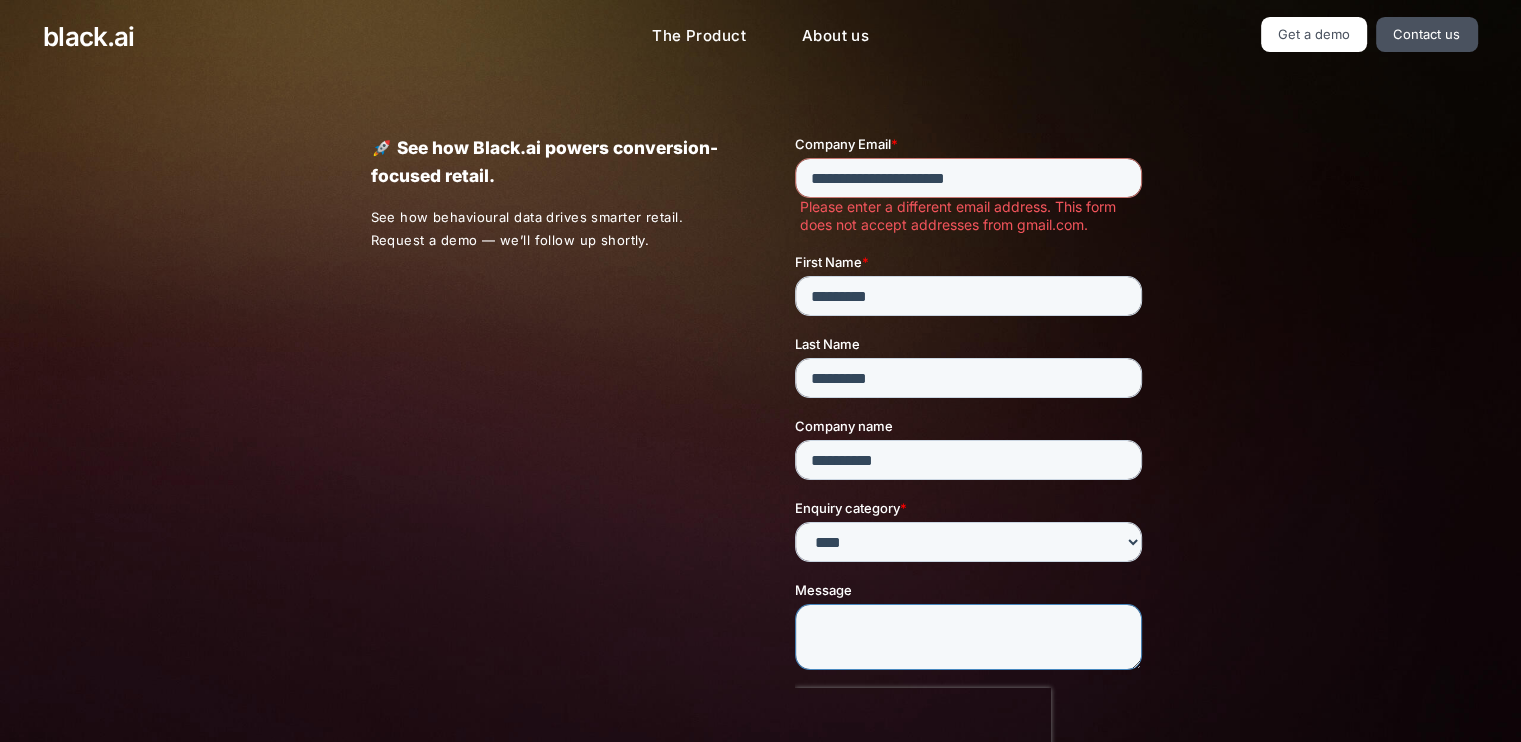 click on "Message" at bounding box center [968, 637] 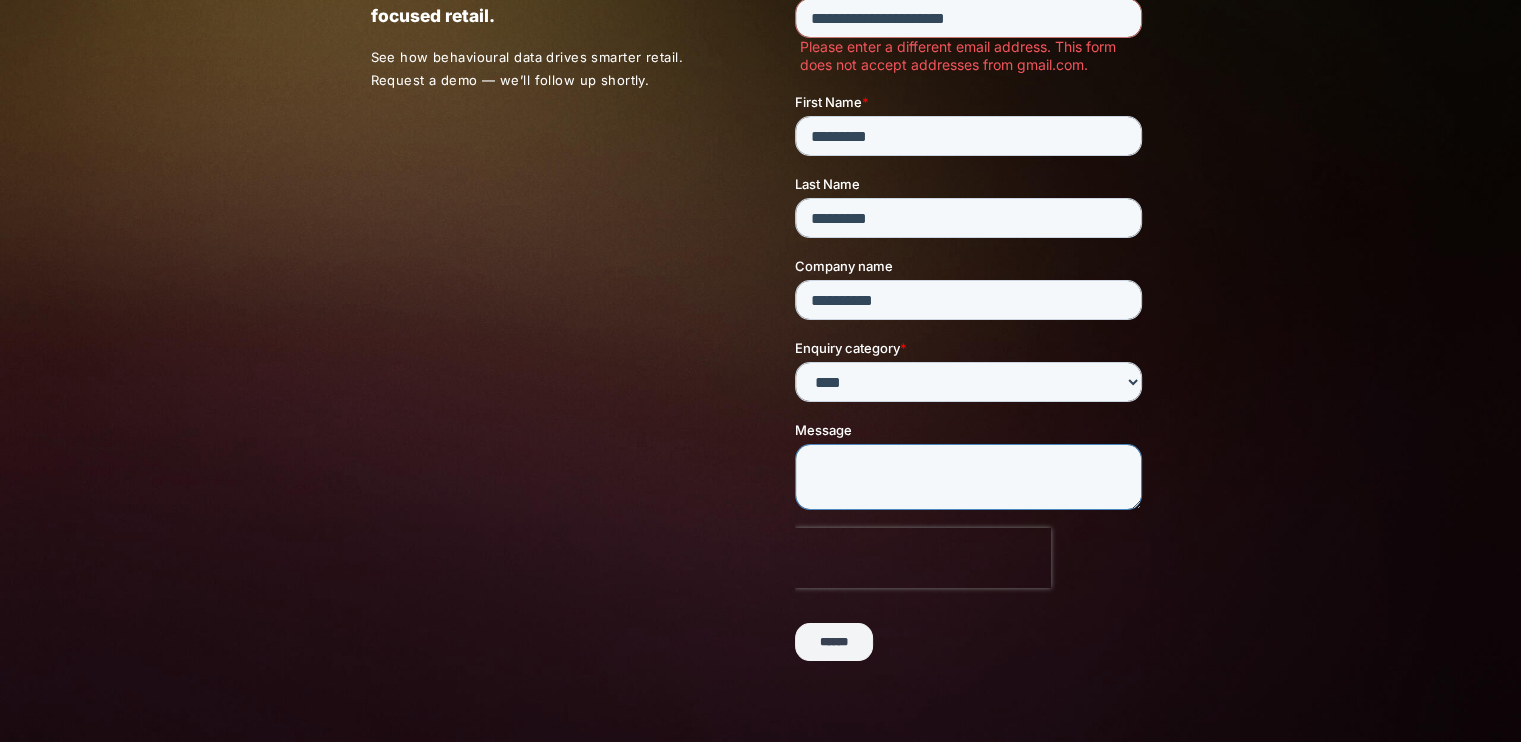 scroll, scrollTop: 186, scrollLeft: 0, axis: vertical 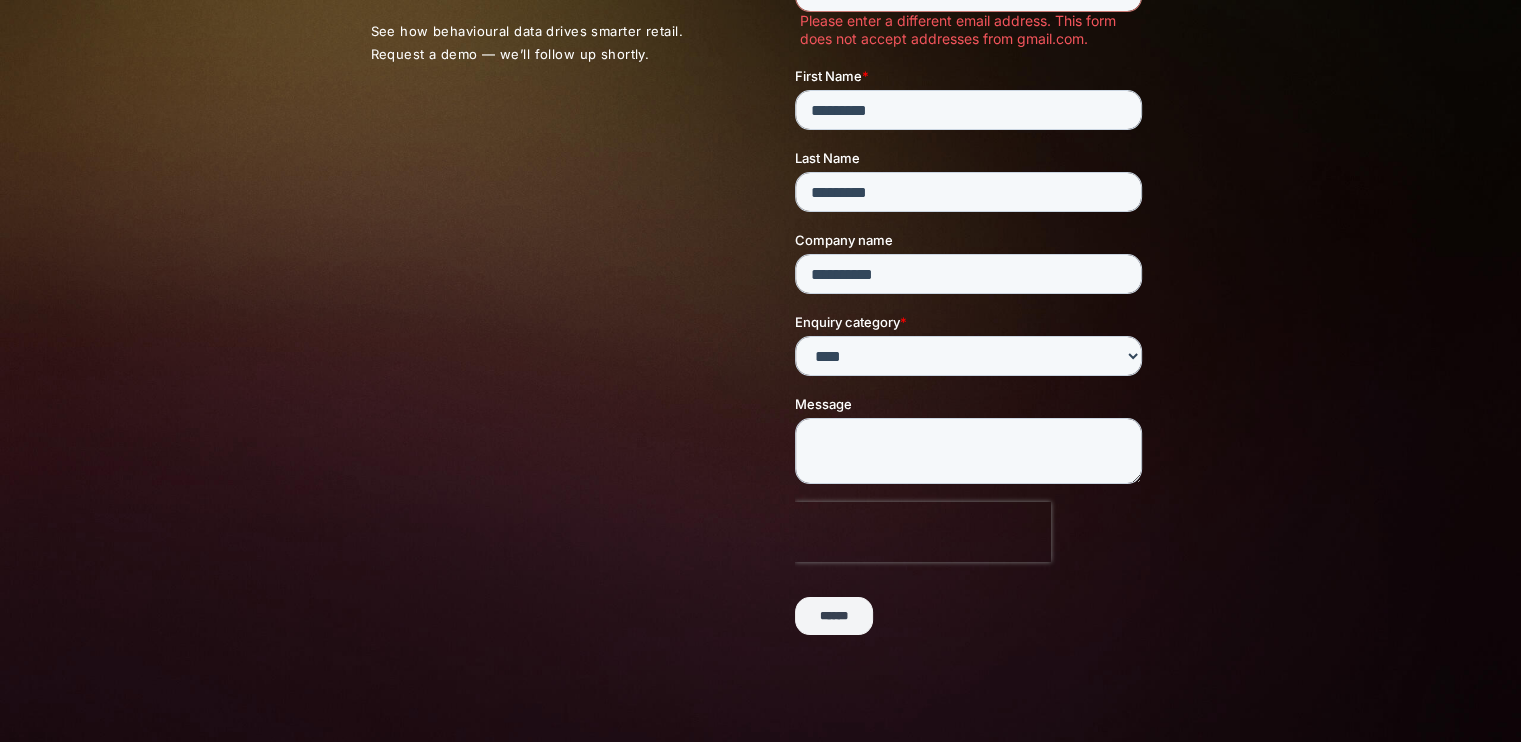 click on "******" at bounding box center [834, 617] 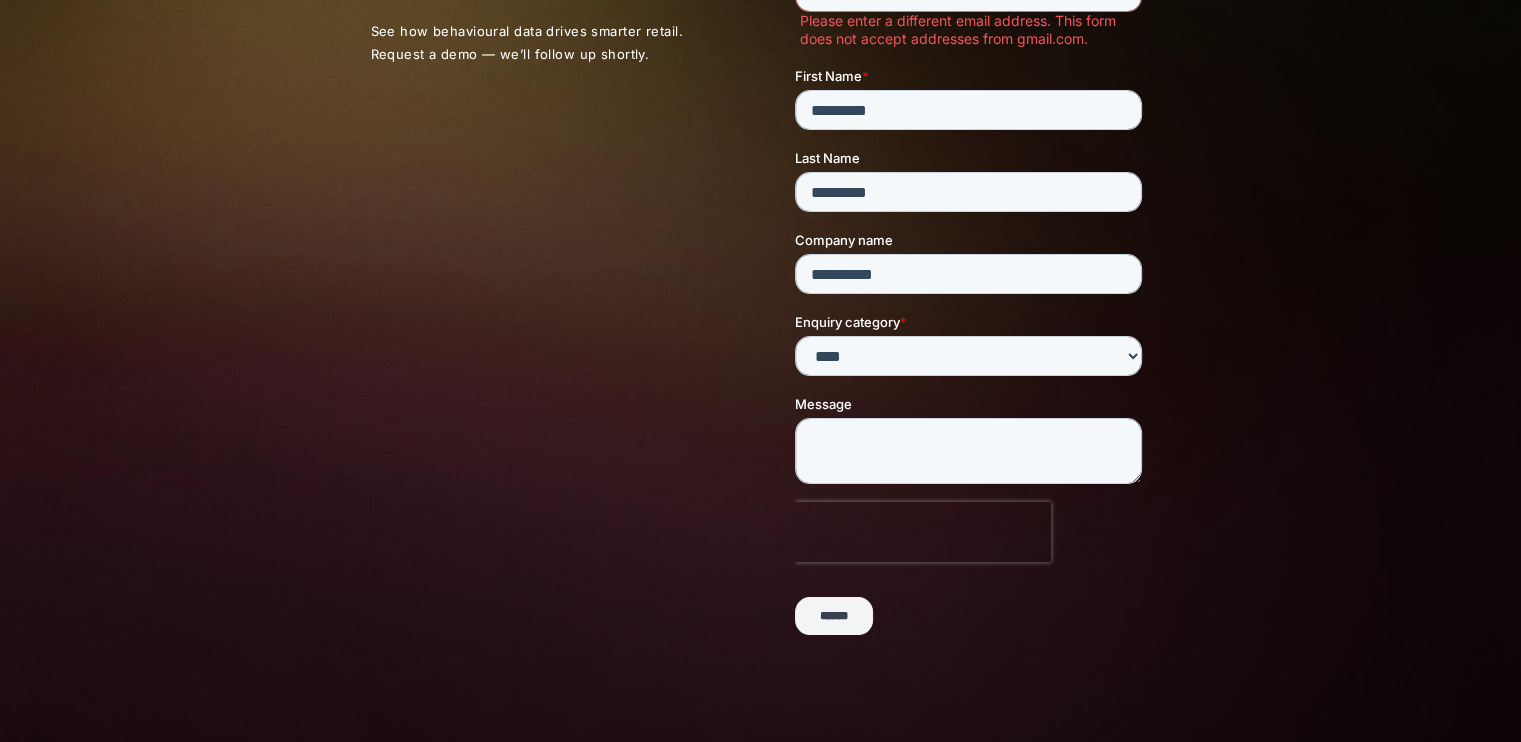 click on "******" at bounding box center (834, 617) 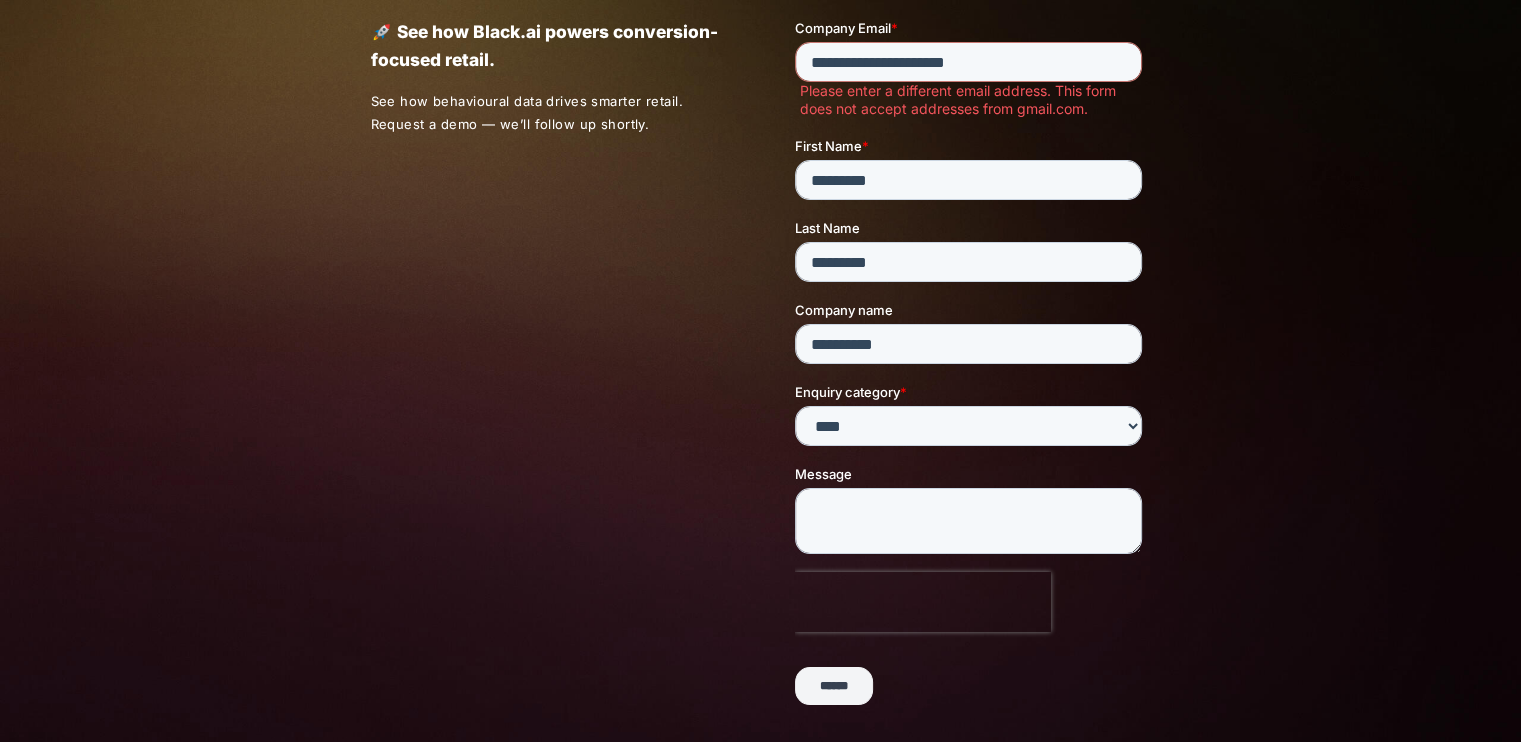 scroll, scrollTop: 100, scrollLeft: 0, axis: vertical 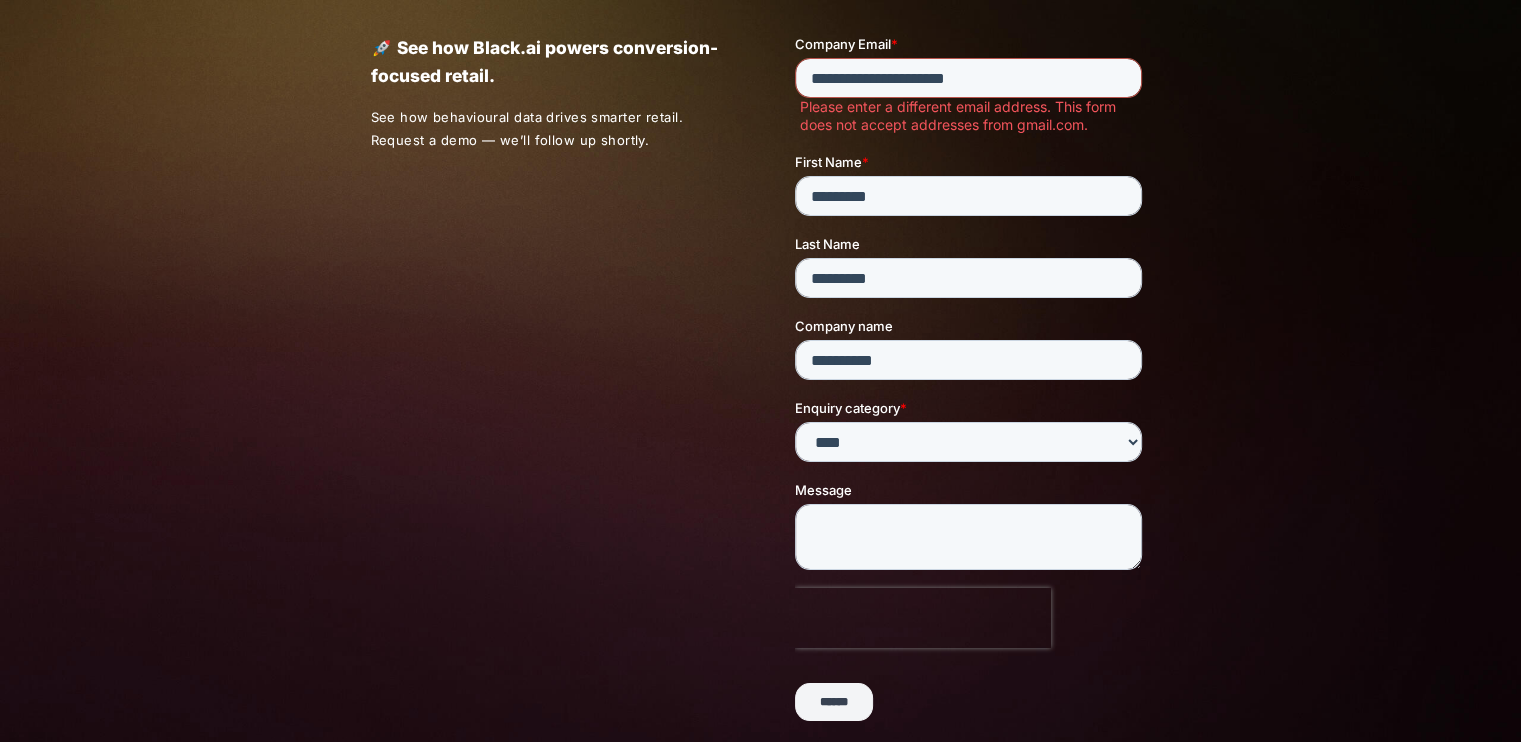 click on "**********" at bounding box center [968, 78] 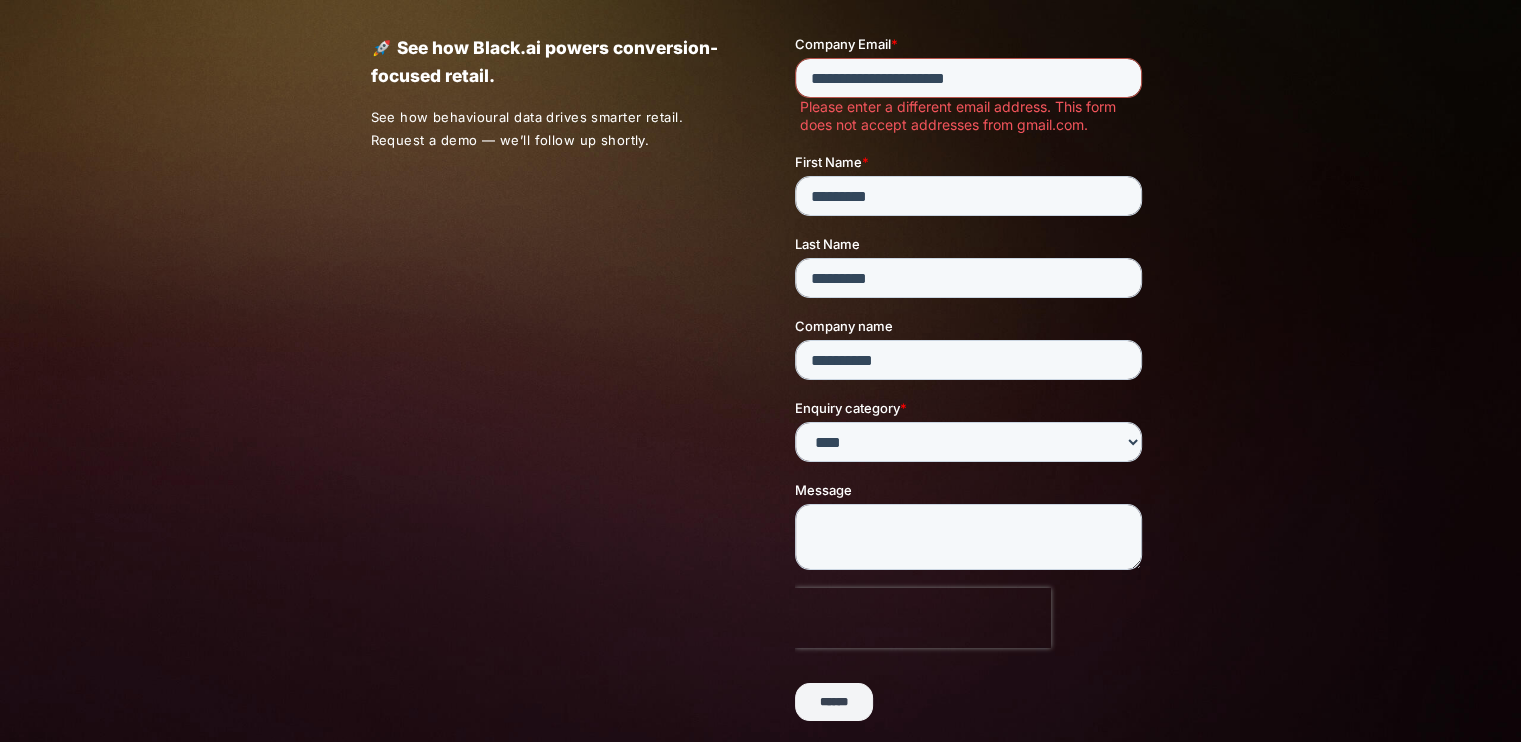 click on "**********" at bounding box center (968, 78) 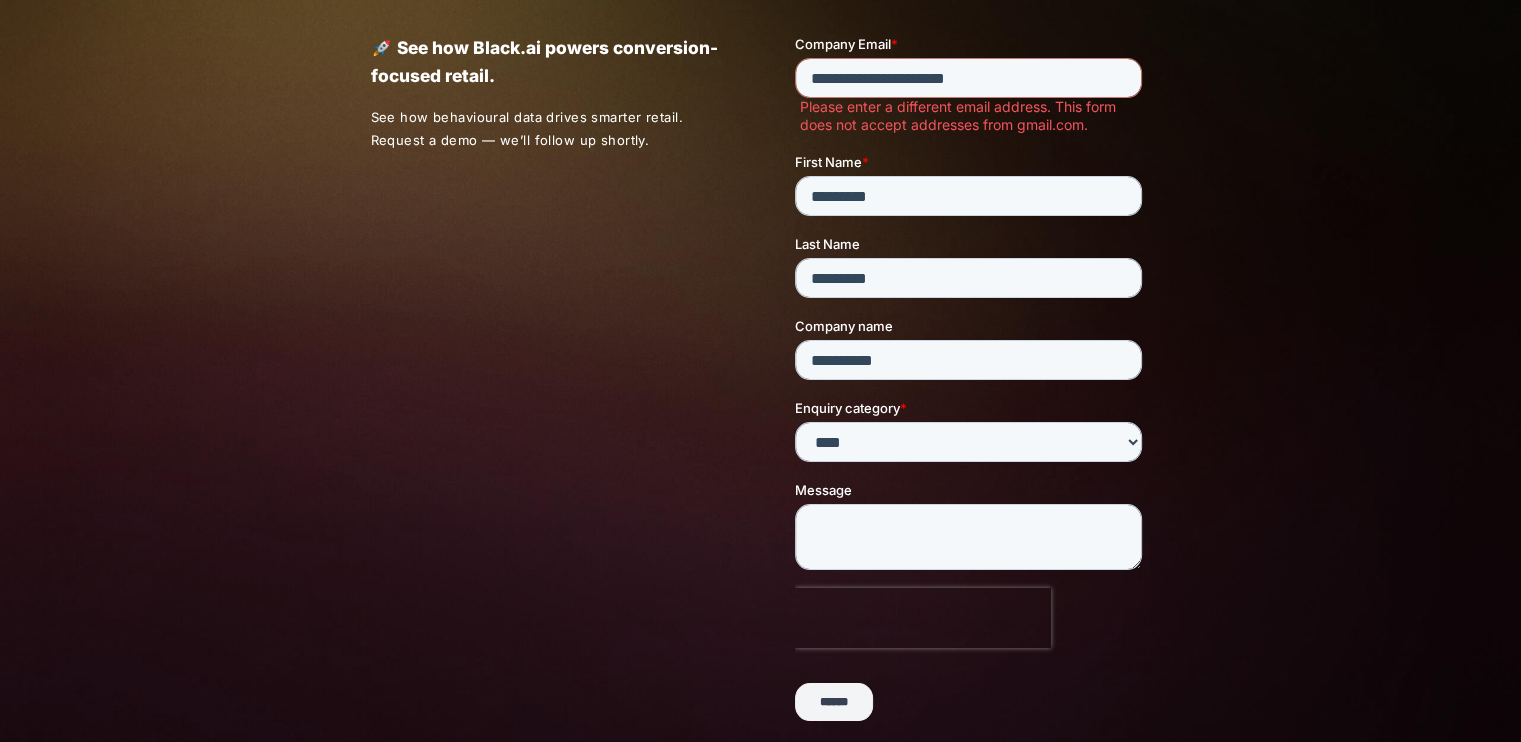 drag, startPoint x: 1241, startPoint y: 5, endPoint x: 771, endPoint y: 264, distance: 536.6386 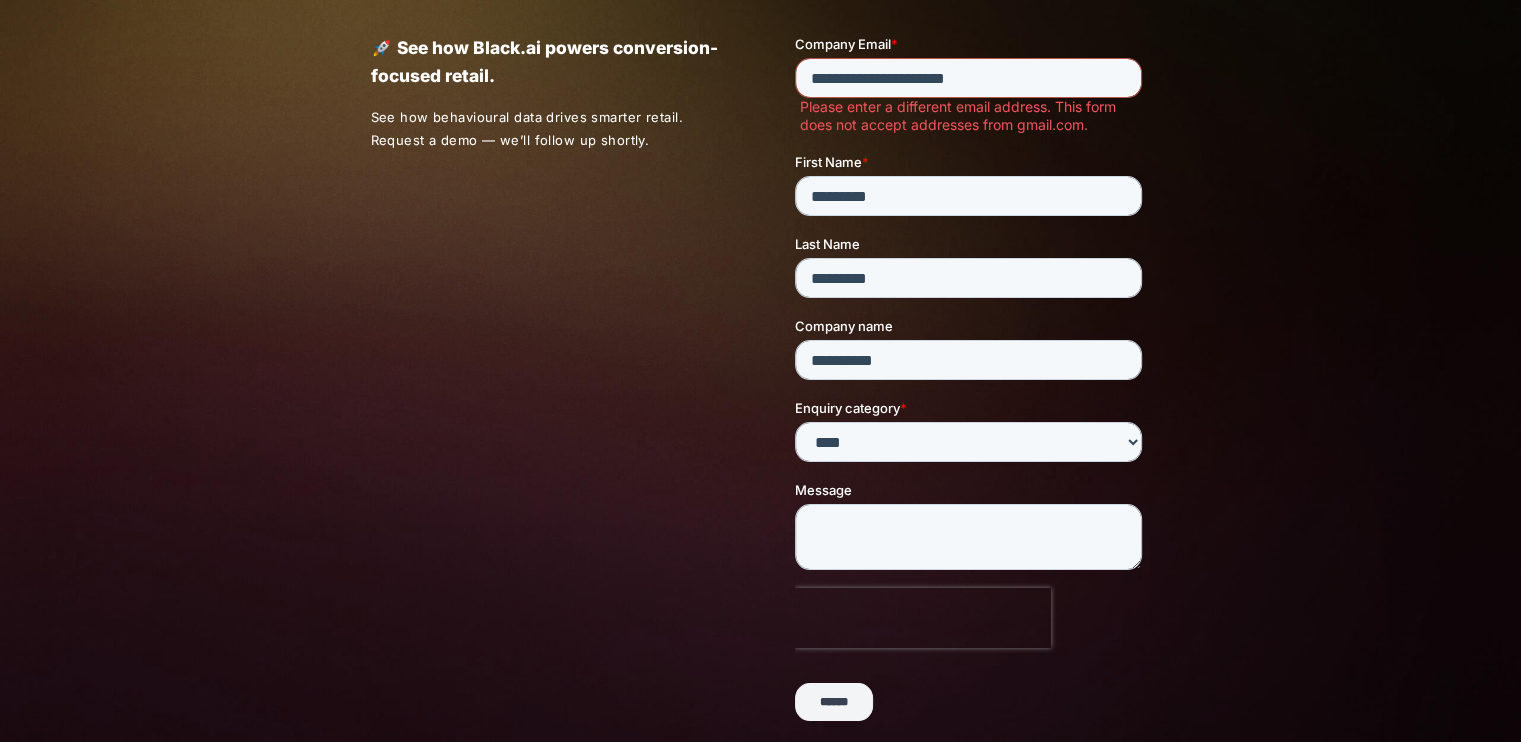 drag, startPoint x: 913, startPoint y: 78, endPoint x: 848, endPoint y: 73, distance: 65.192024 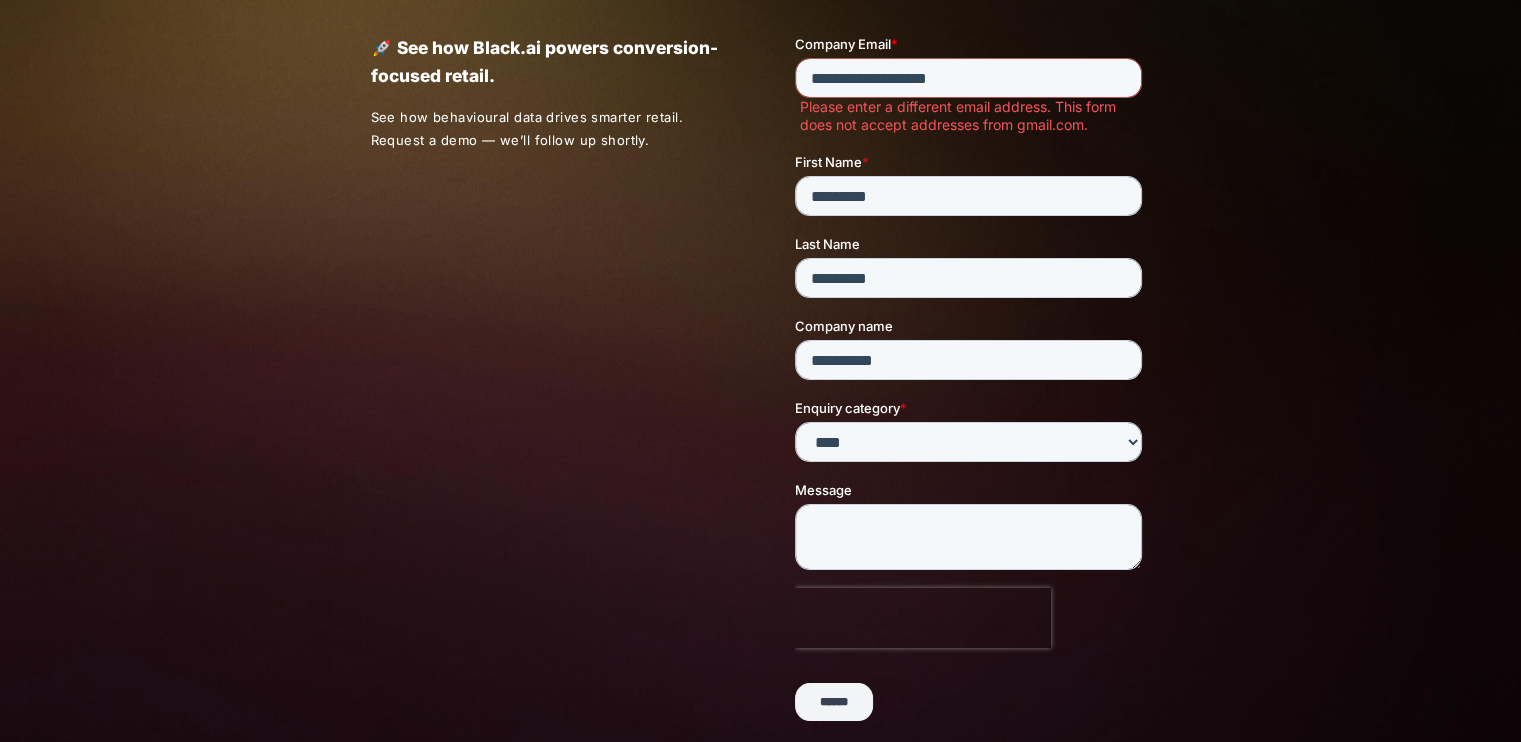 click on "**********" at bounding box center (968, 78) 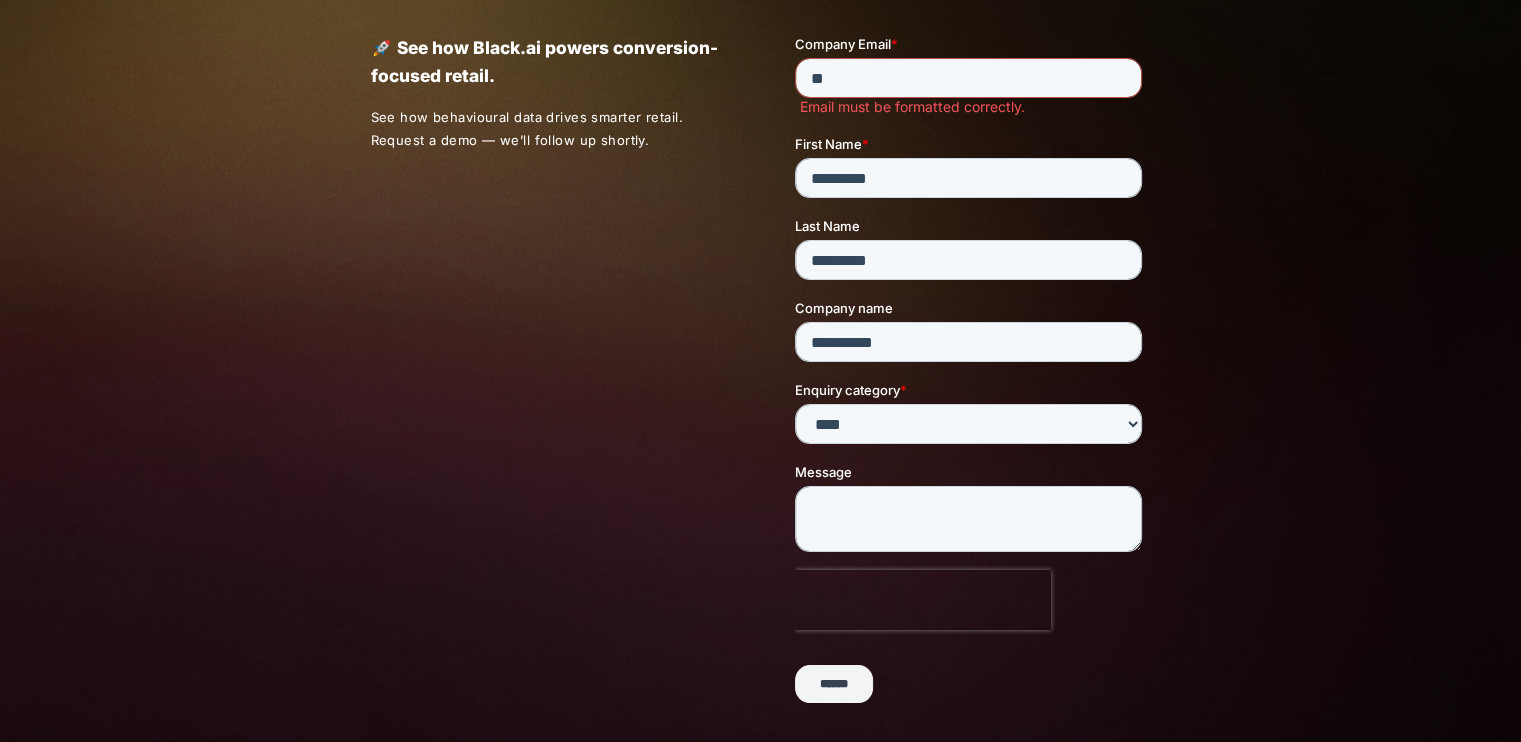 type on "*" 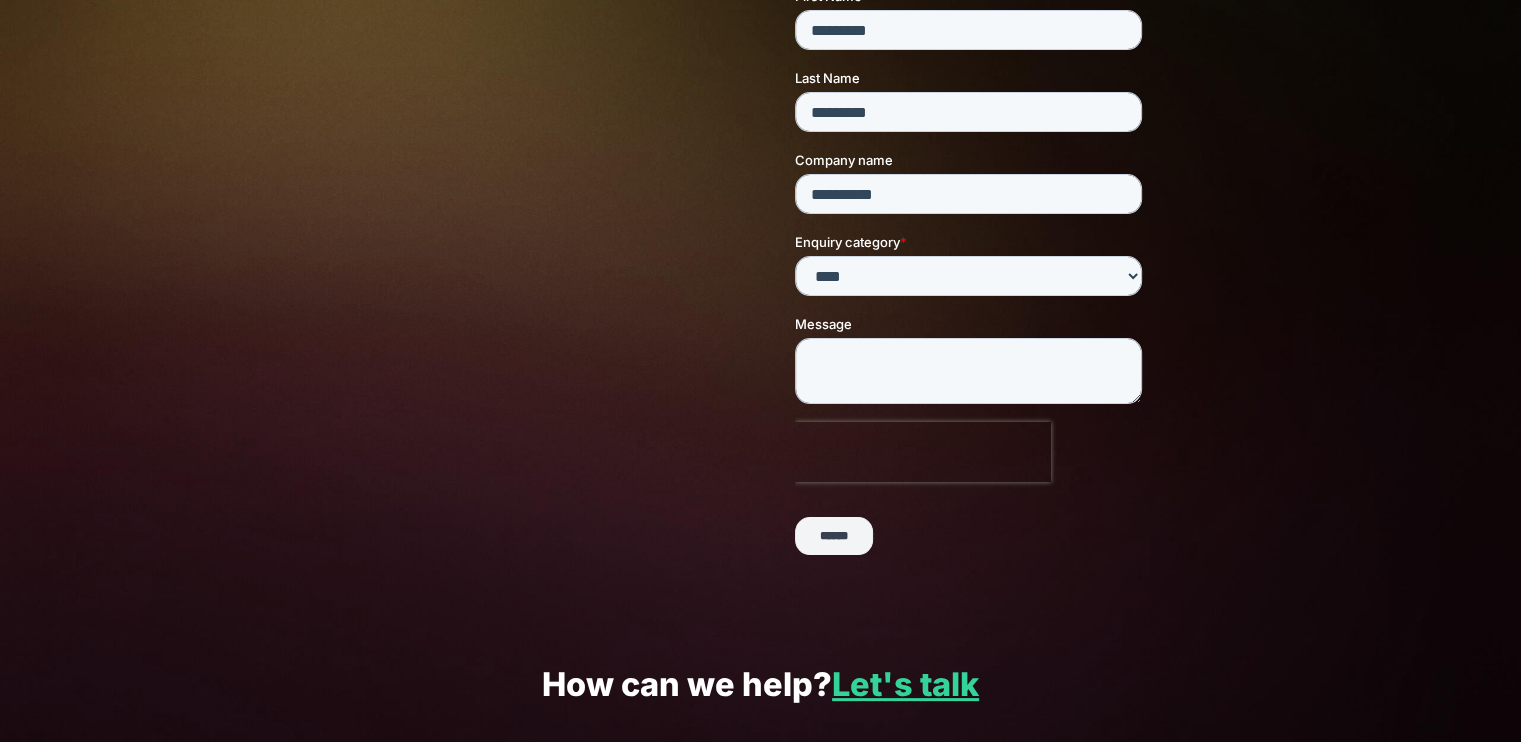 scroll, scrollTop: 252, scrollLeft: 0, axis: vertical 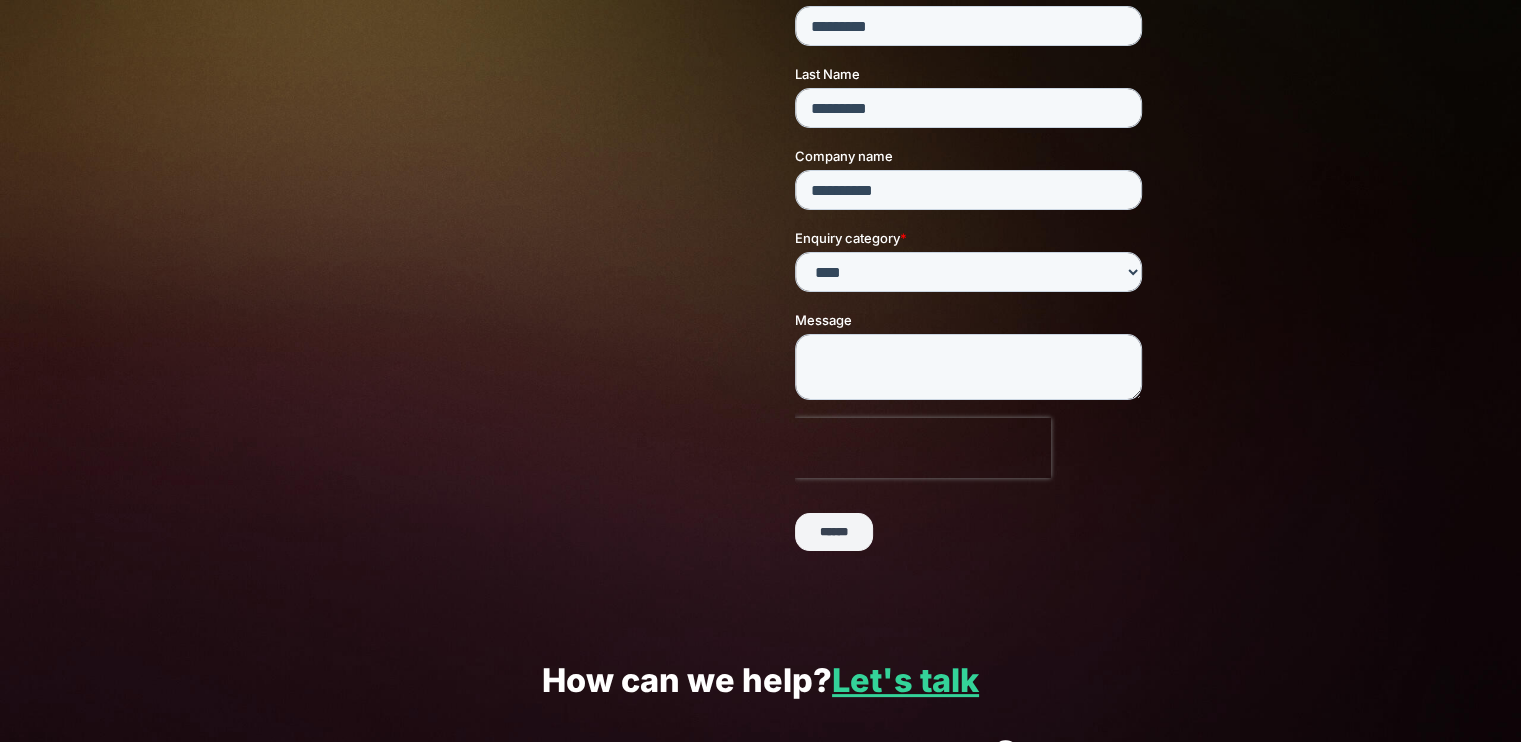 click on "******" at bounding box center (834, 533) 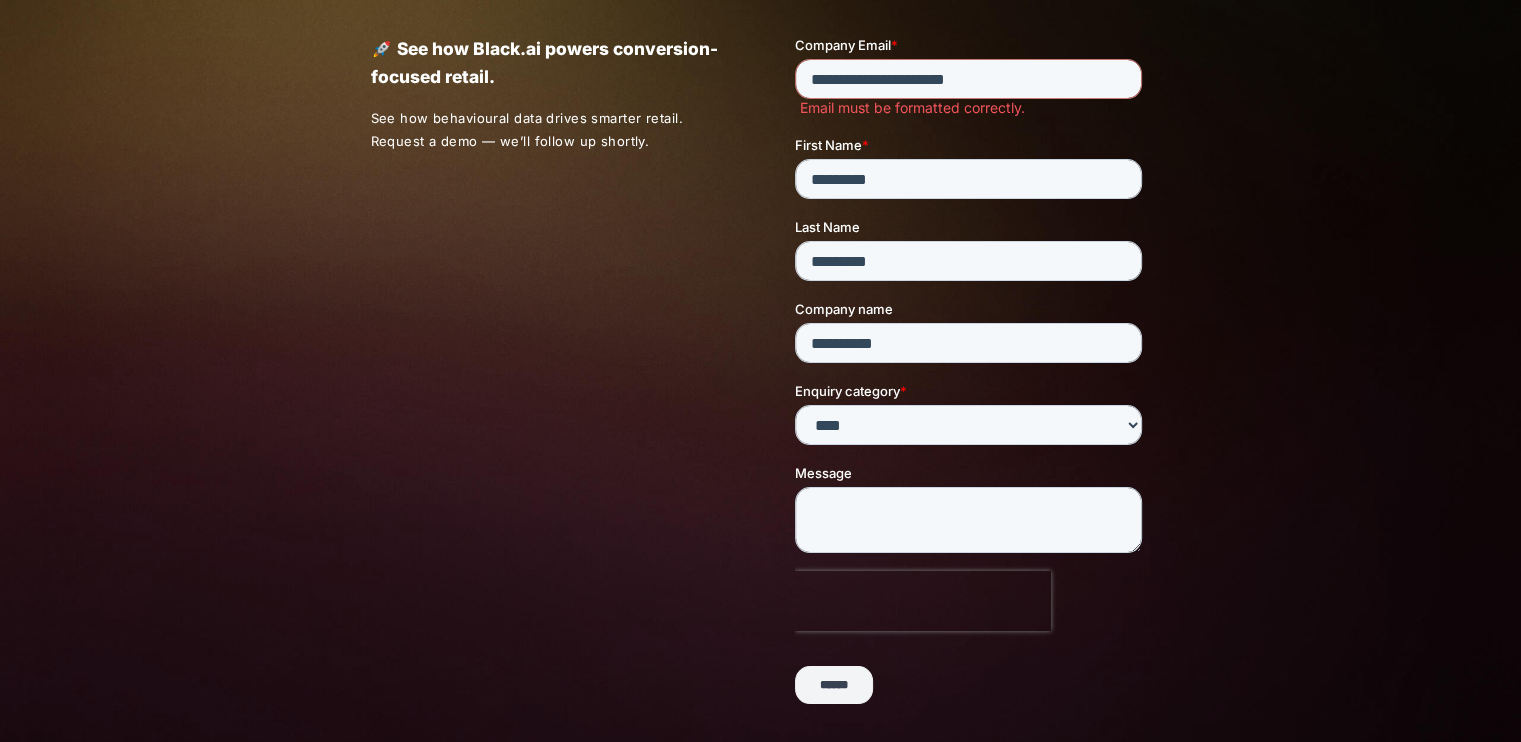 scroll, scrollTop: 104, scrollLeft: 0, axis: vertical 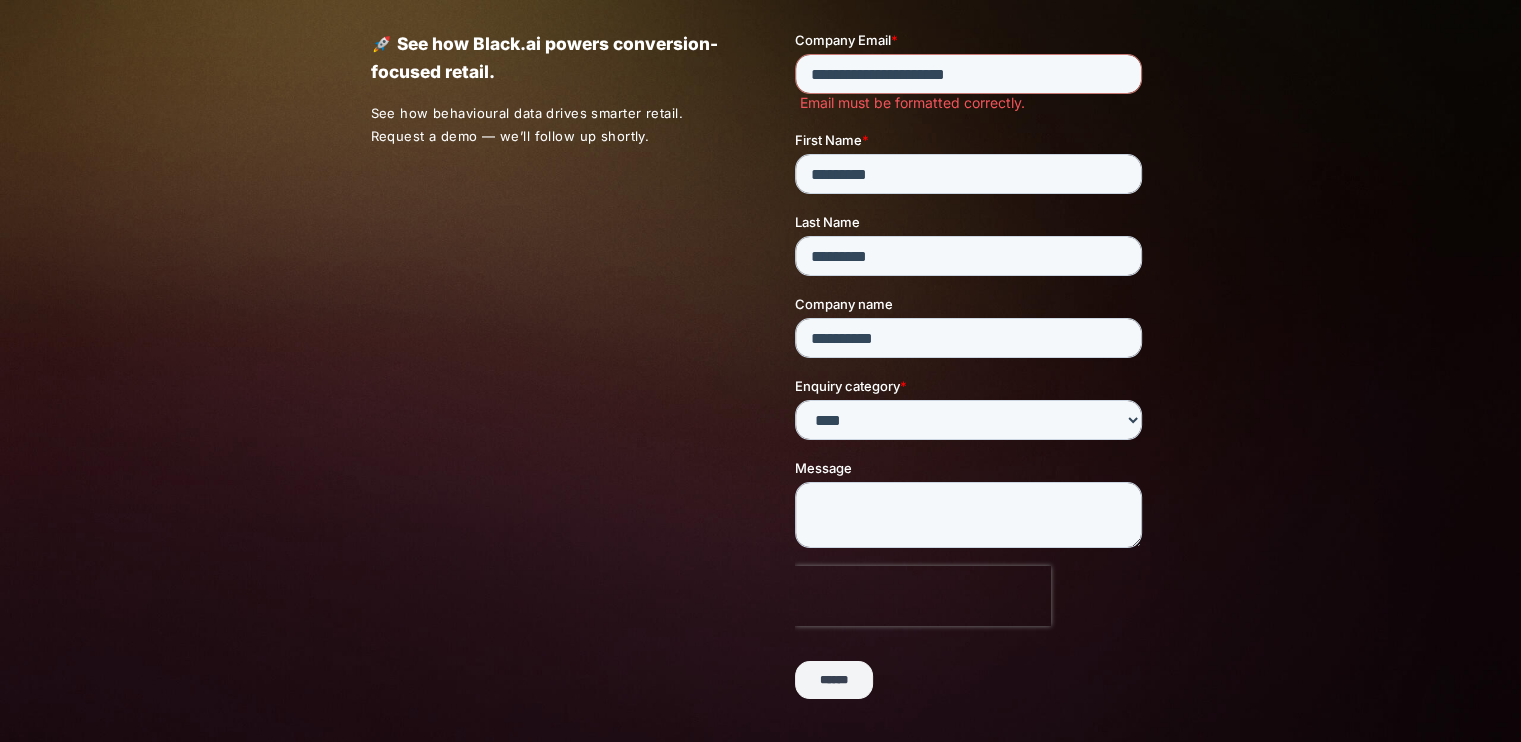 click on "******" at bounding box center [834, 680] 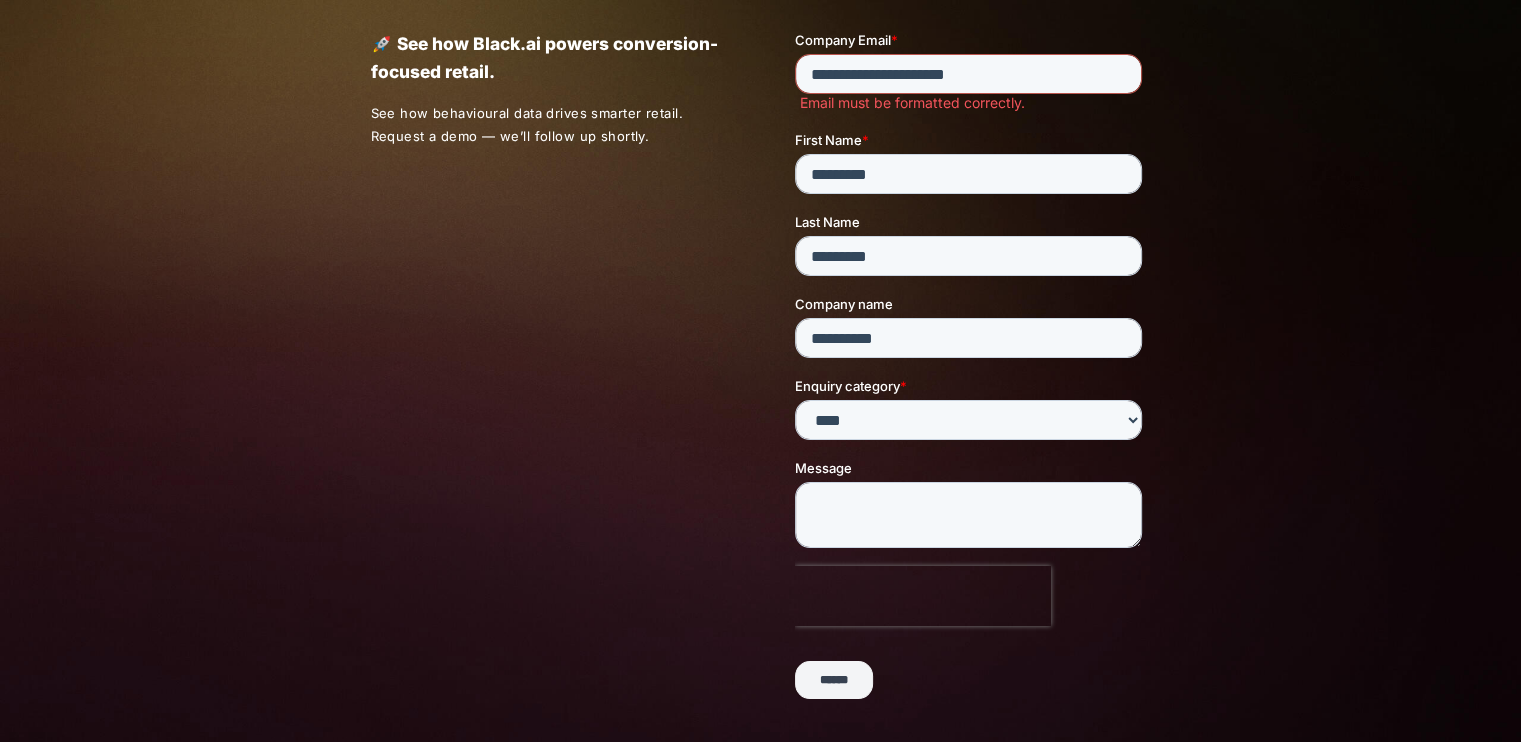 drag, startPoint x: 1036, startPoint y: 65, endPoint x: 810, endPoint y: 65, distance: 226 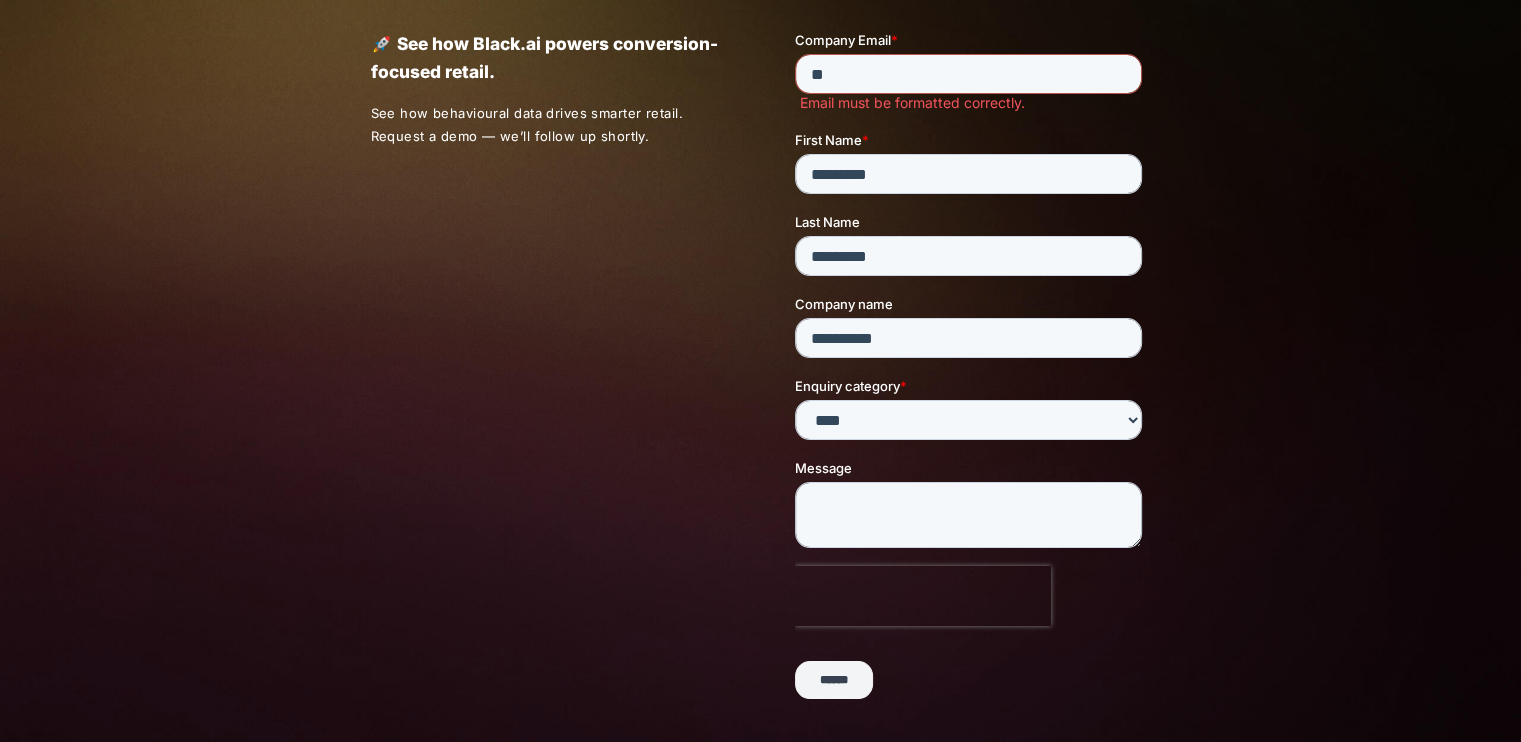 type on "*" 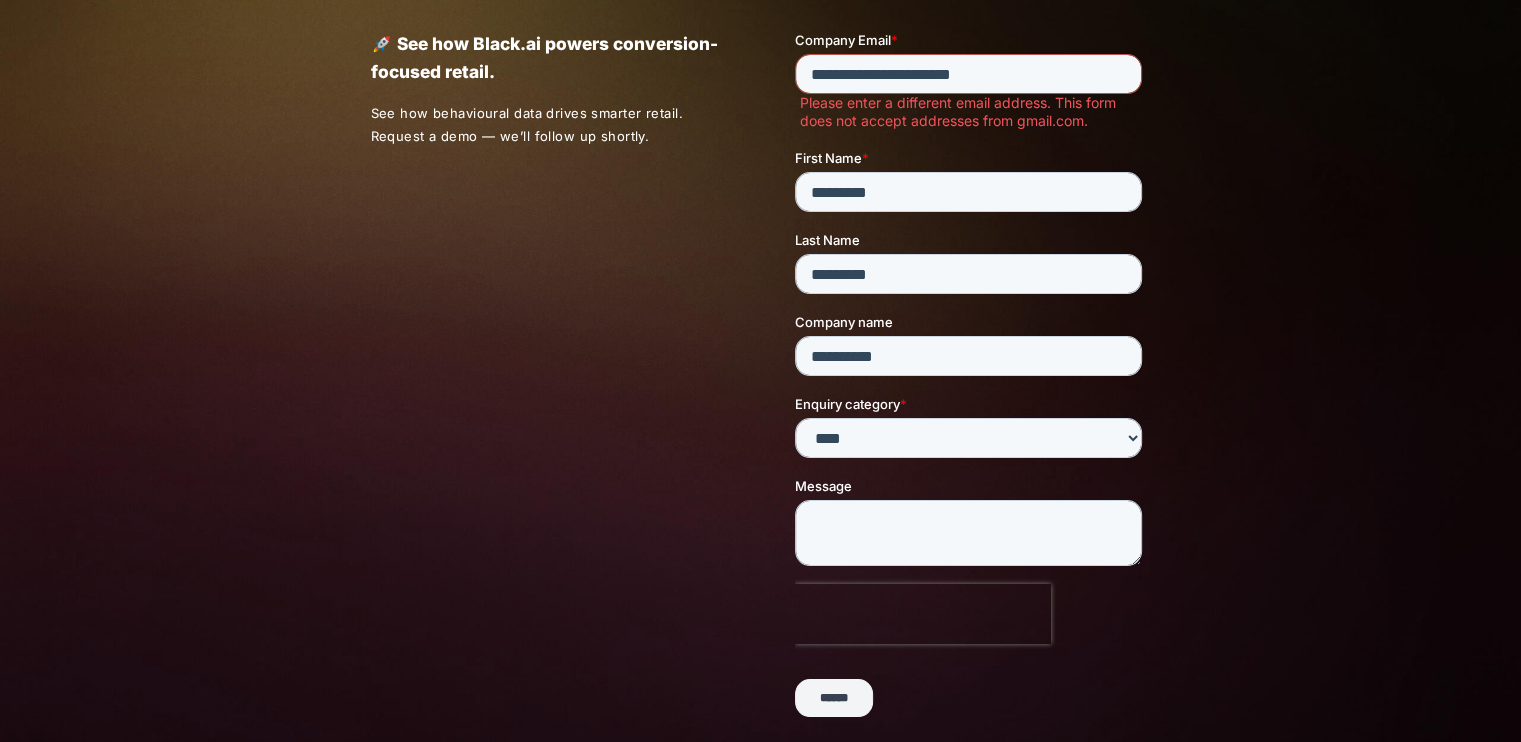 drag, startPoint x: 1031, startPoint y: 61, endPoint x: 975, endPoint y: 70, distance: 56.718605 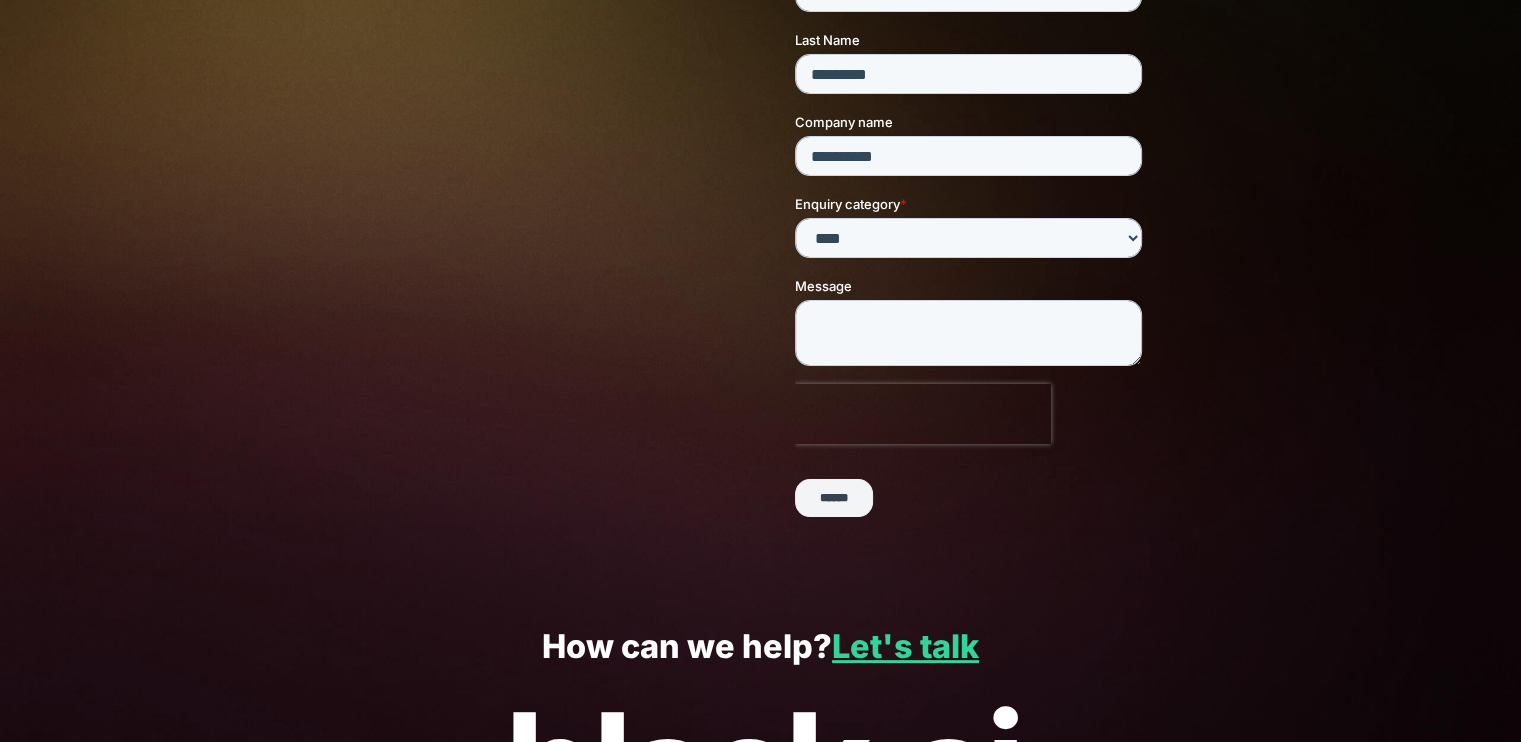 scroll, scrollTop: 288, scrollLeft: 0, axis: vertical 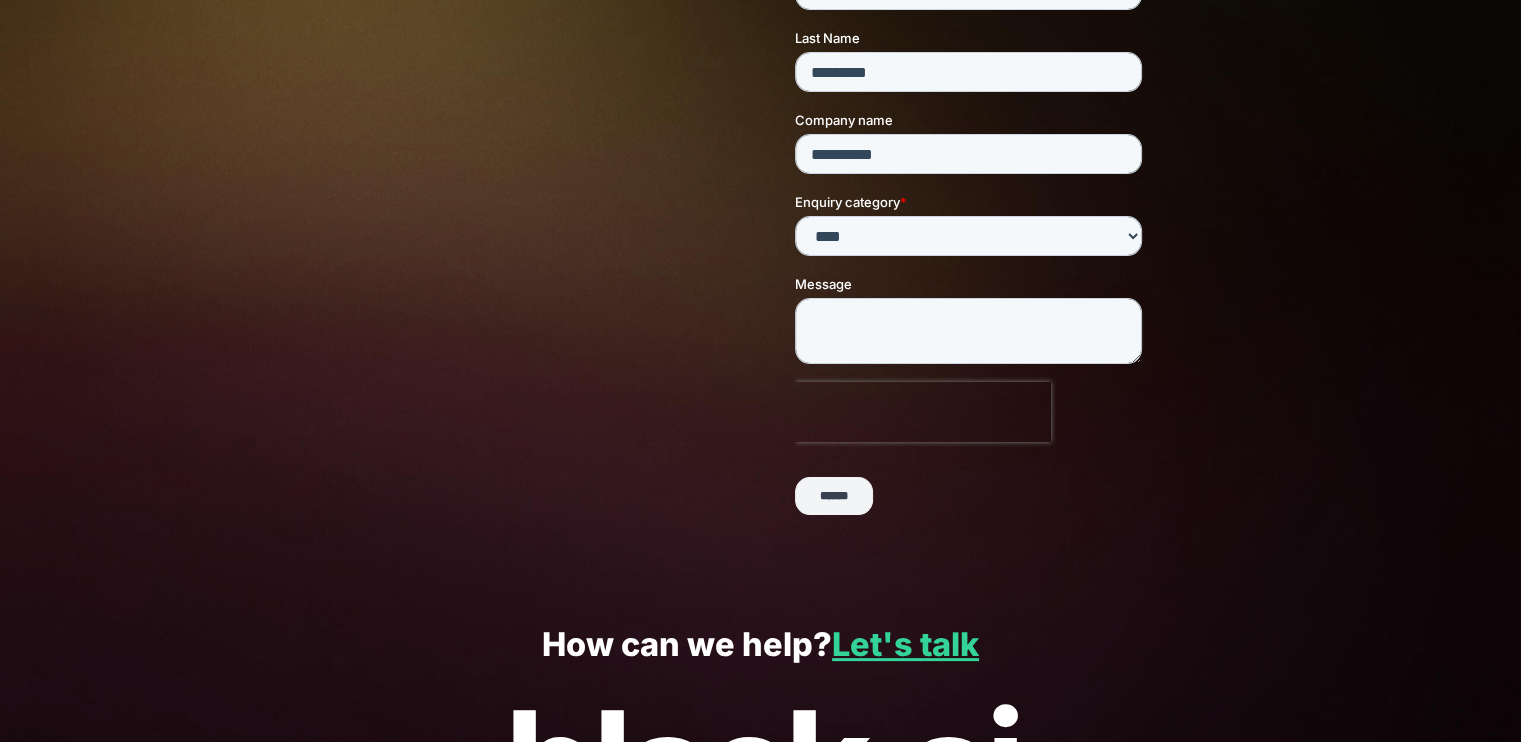 type on "**********" 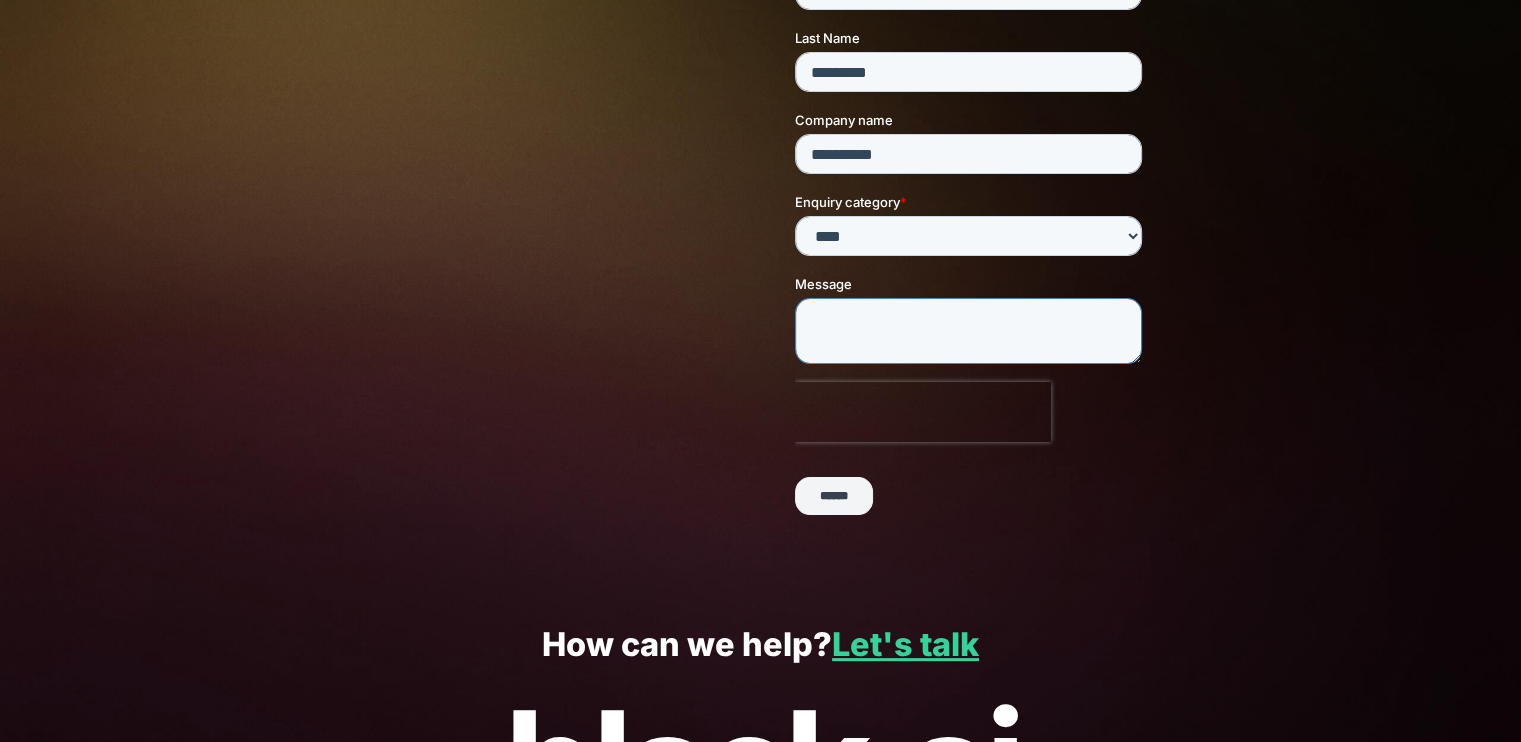 click on "Message" at bounding box center (968, 332) 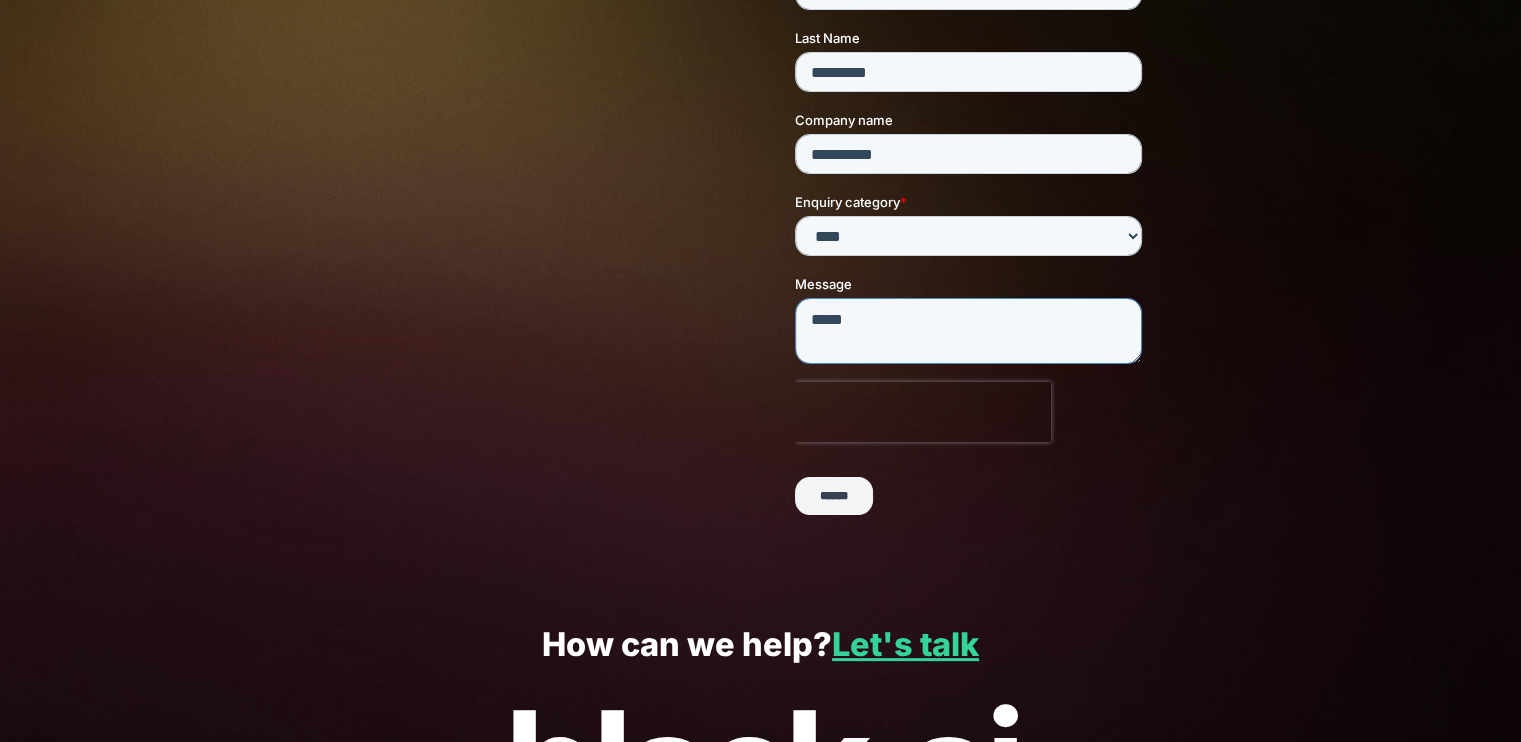 type on "****" 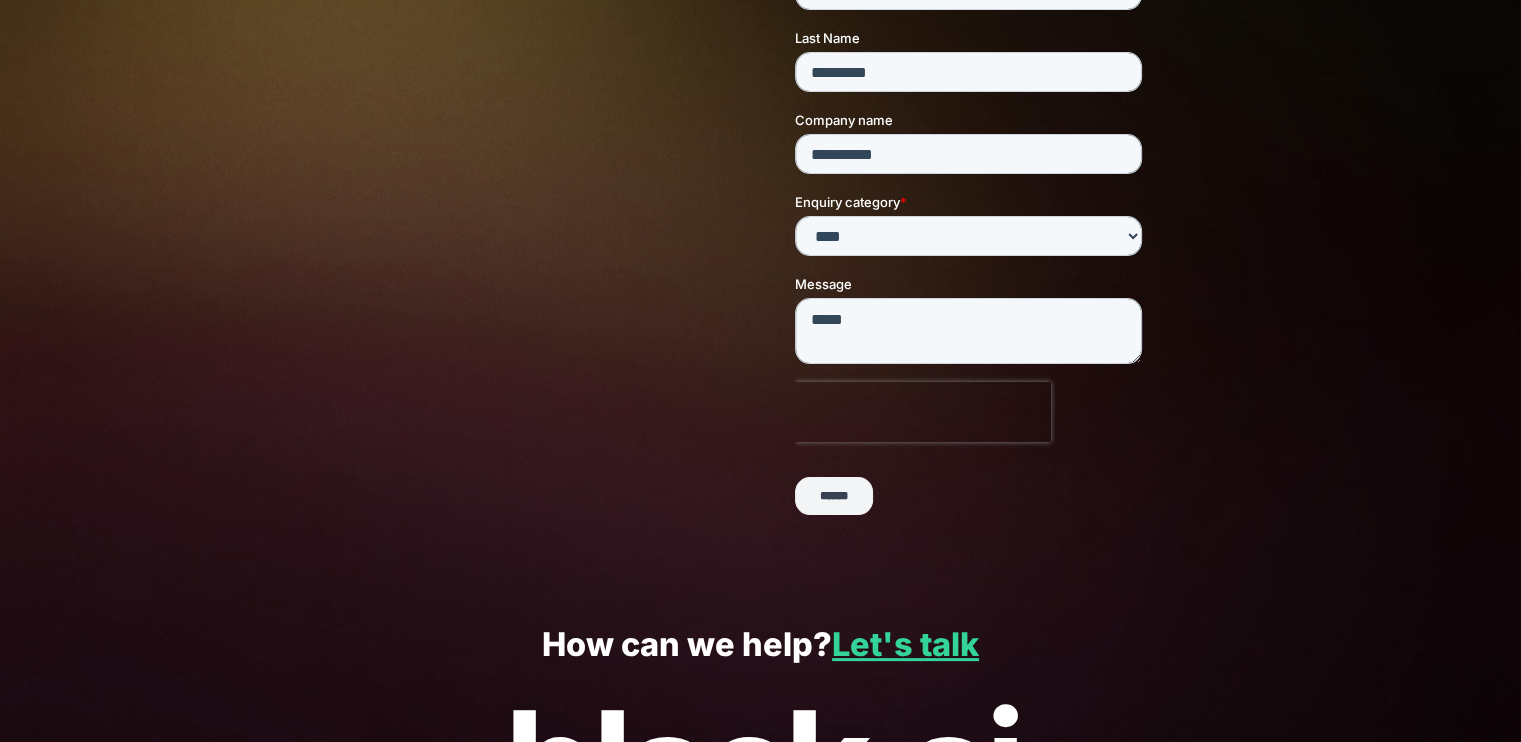 click on "******" at bounding box center (834, 497) 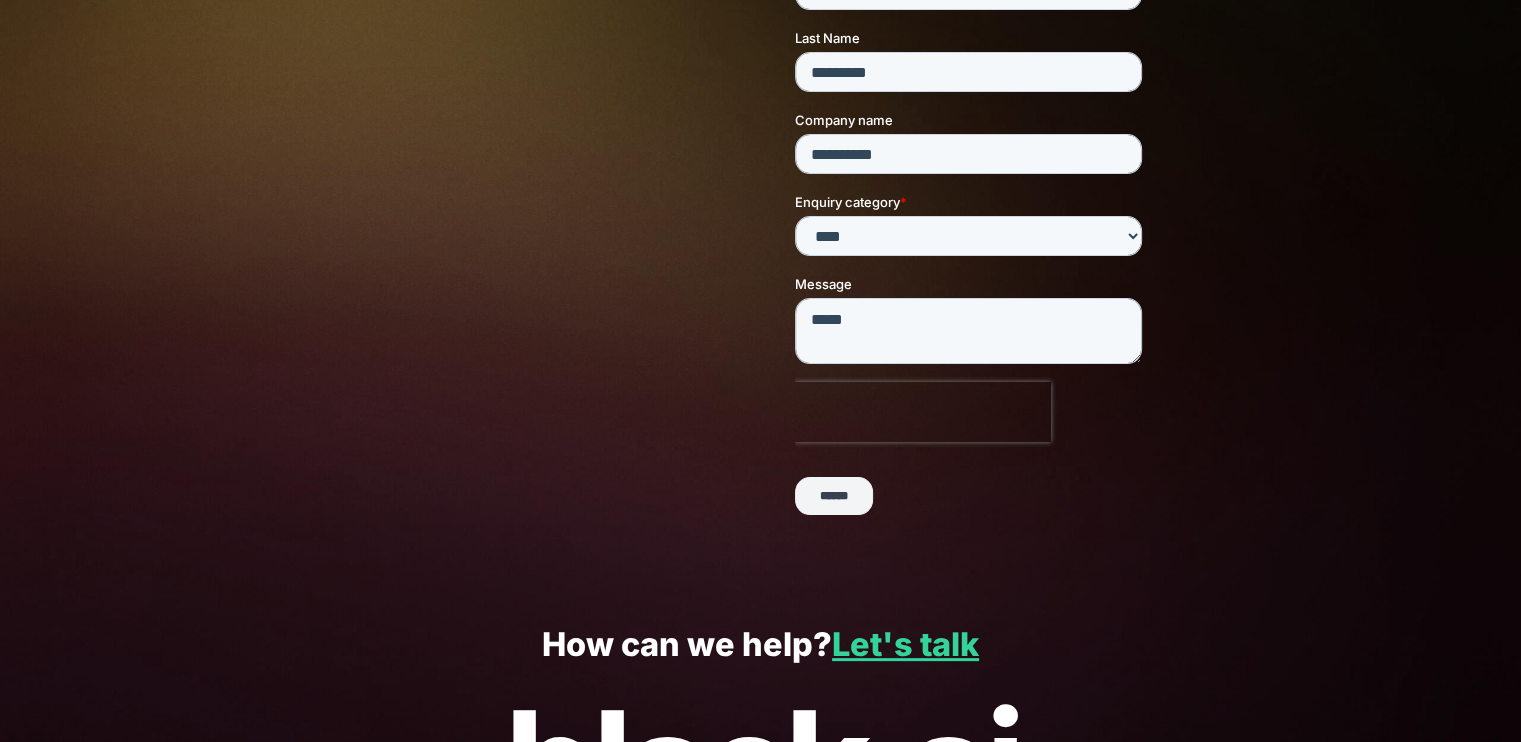 scroll, scrollTop: 0, scrollLeft: 0, axis: both 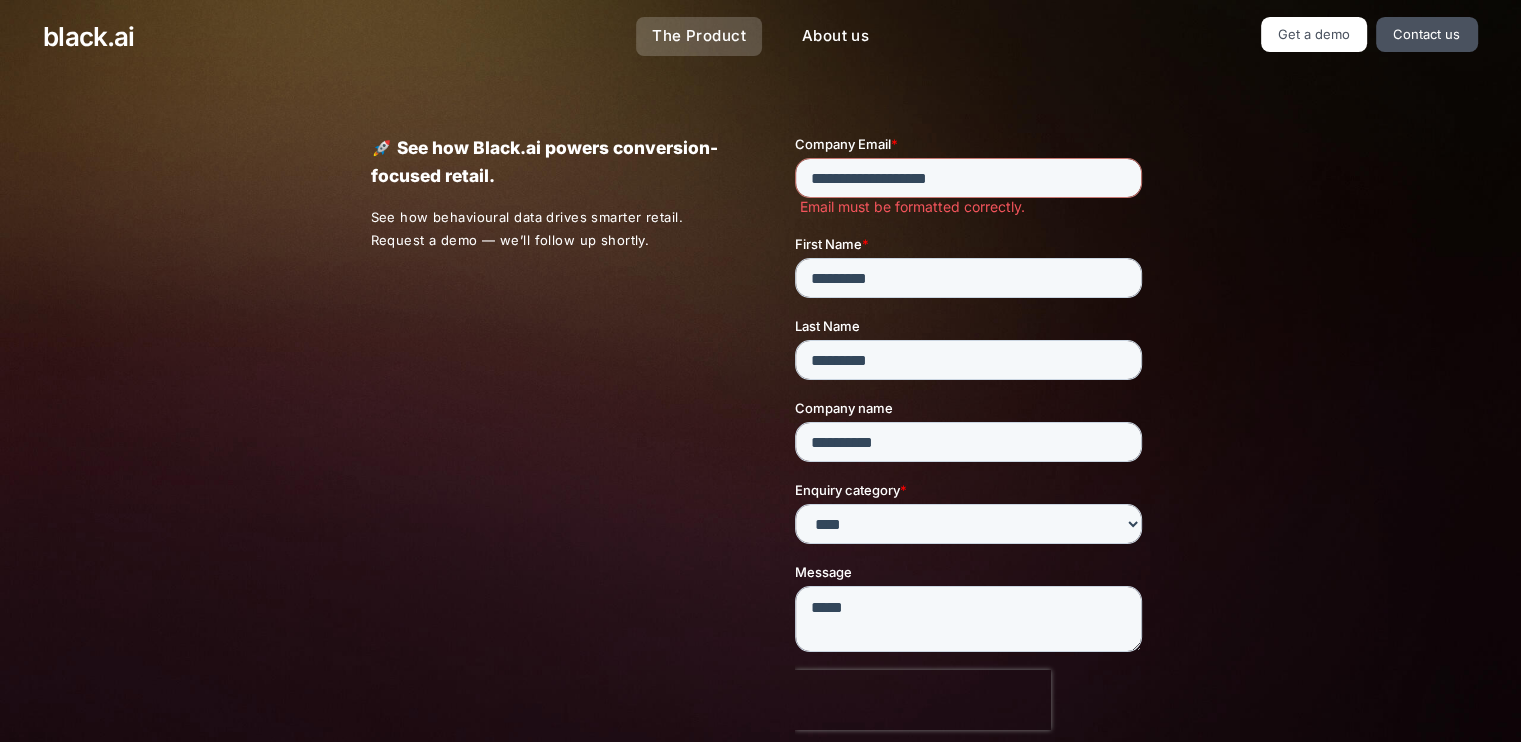 click on "The Product" at bounding box center [699, 36] 